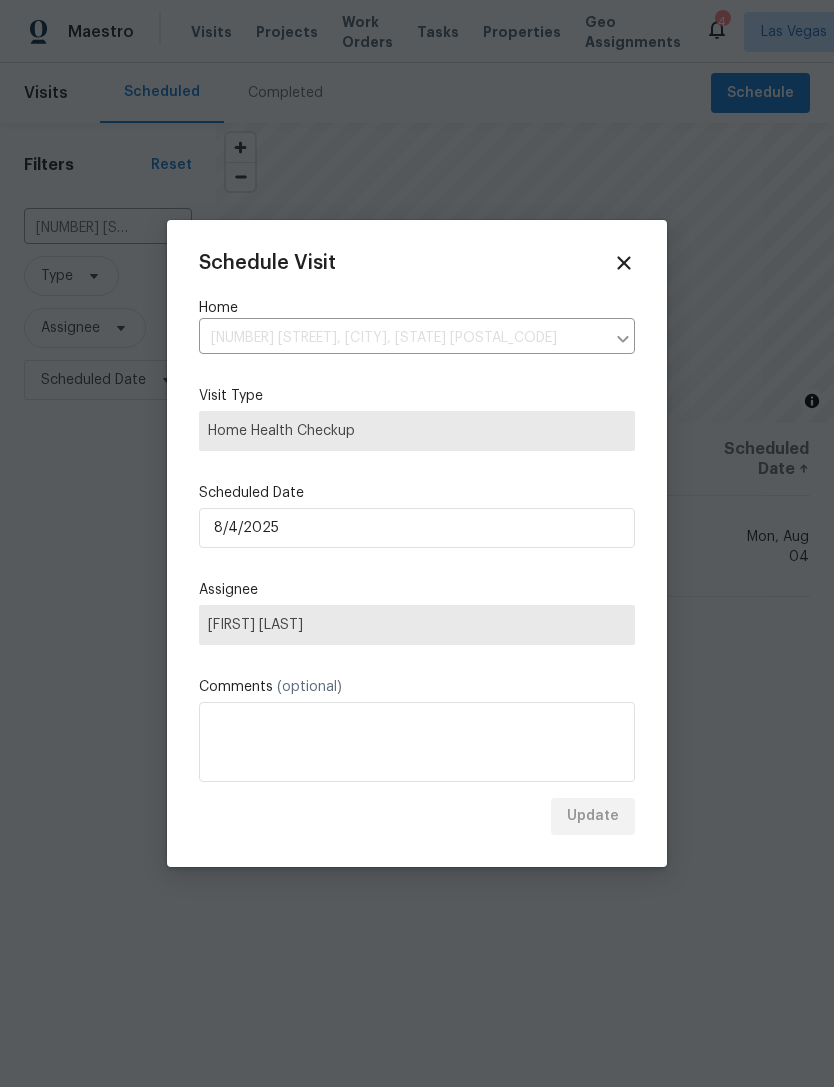 scroll, scrollTop: 0, scrollLeft: 0, axis: both 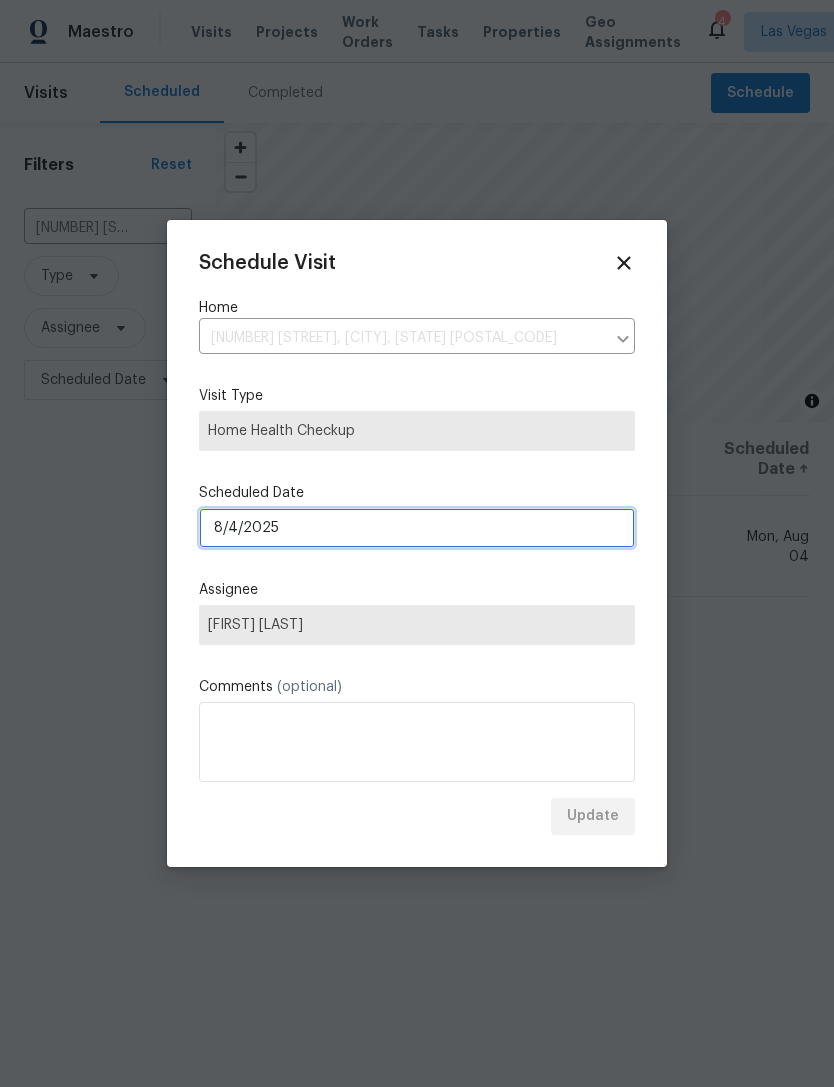 click on "8/4/2025" at bounding box center (417, 528) 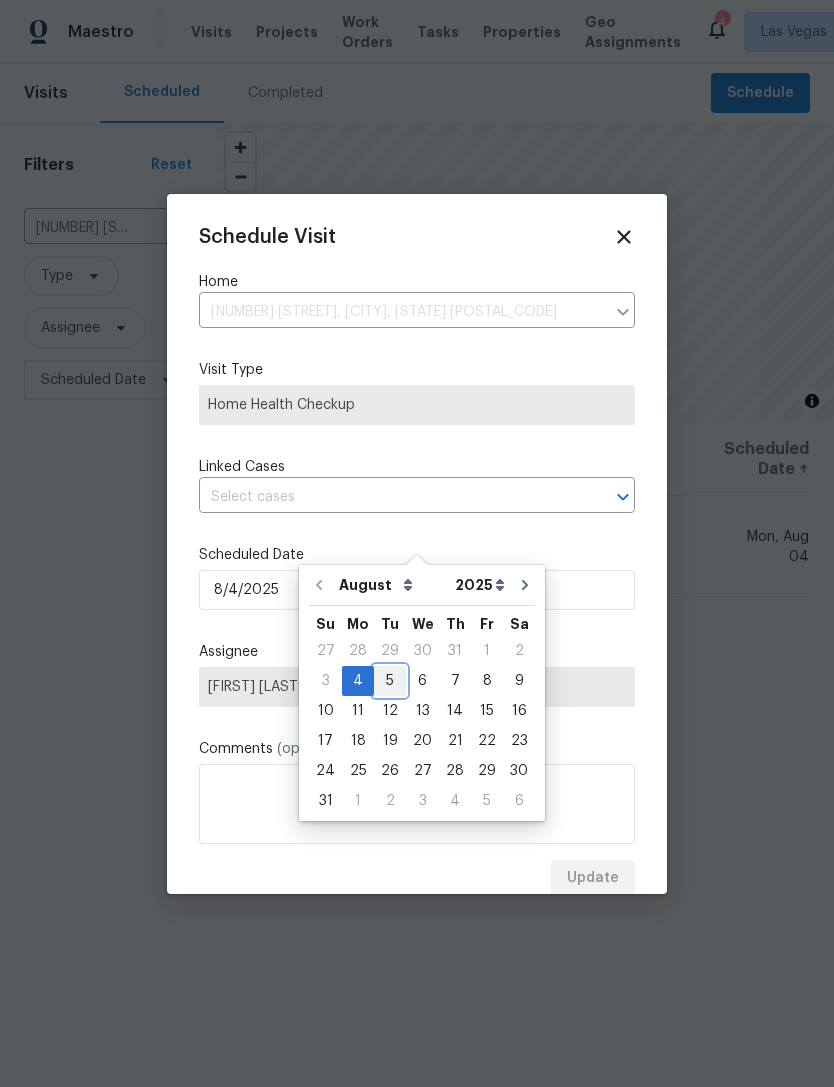 click on "5" at bounding box center (390, 681) 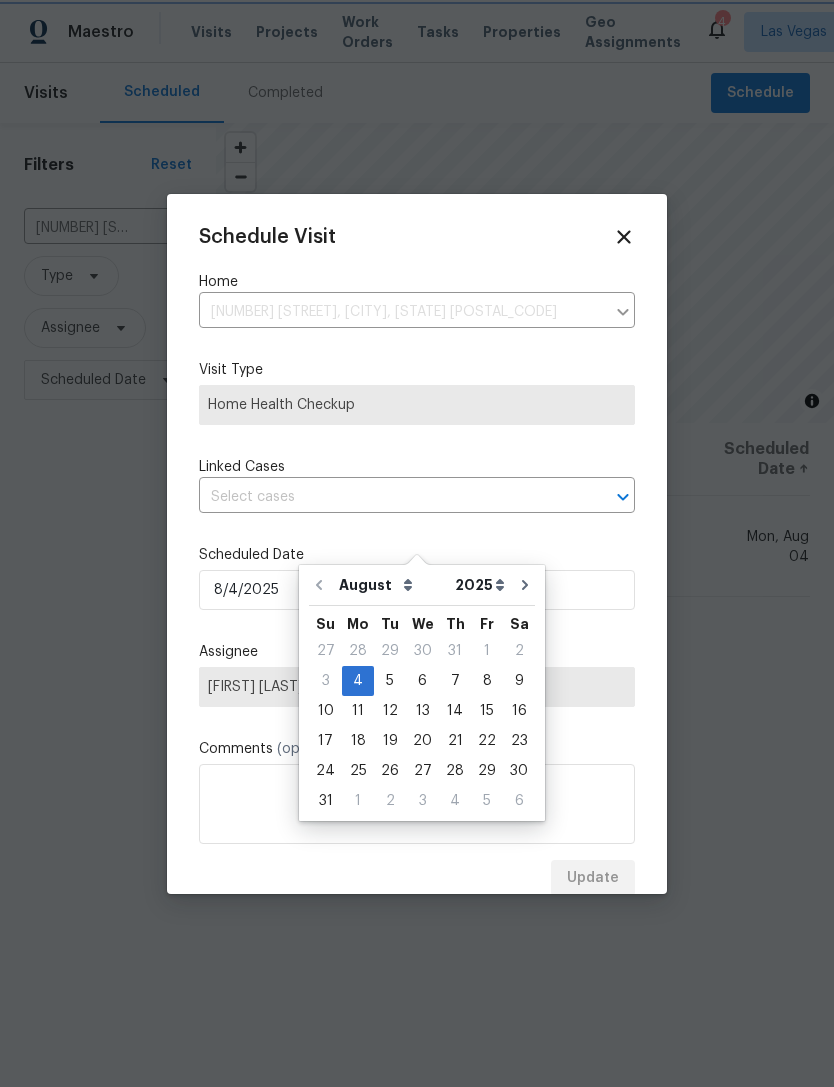 type on "8/5/2025" 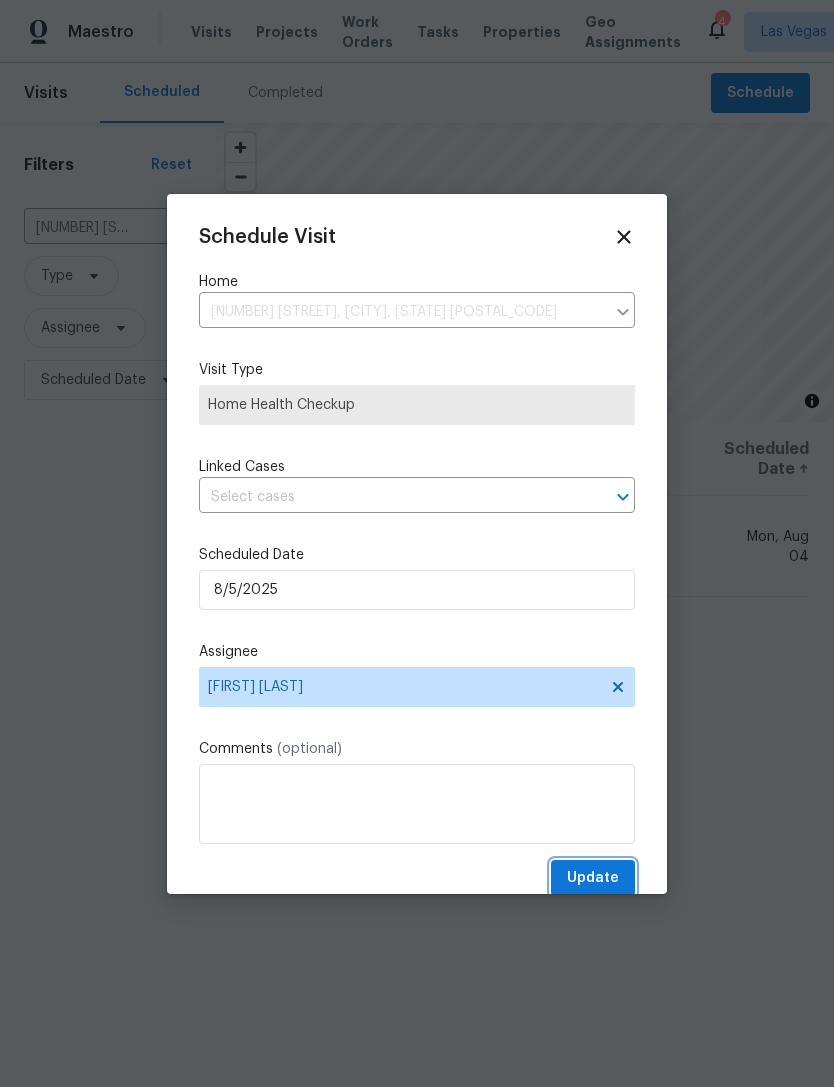 click on "Update" at bounding box center (593, 878) 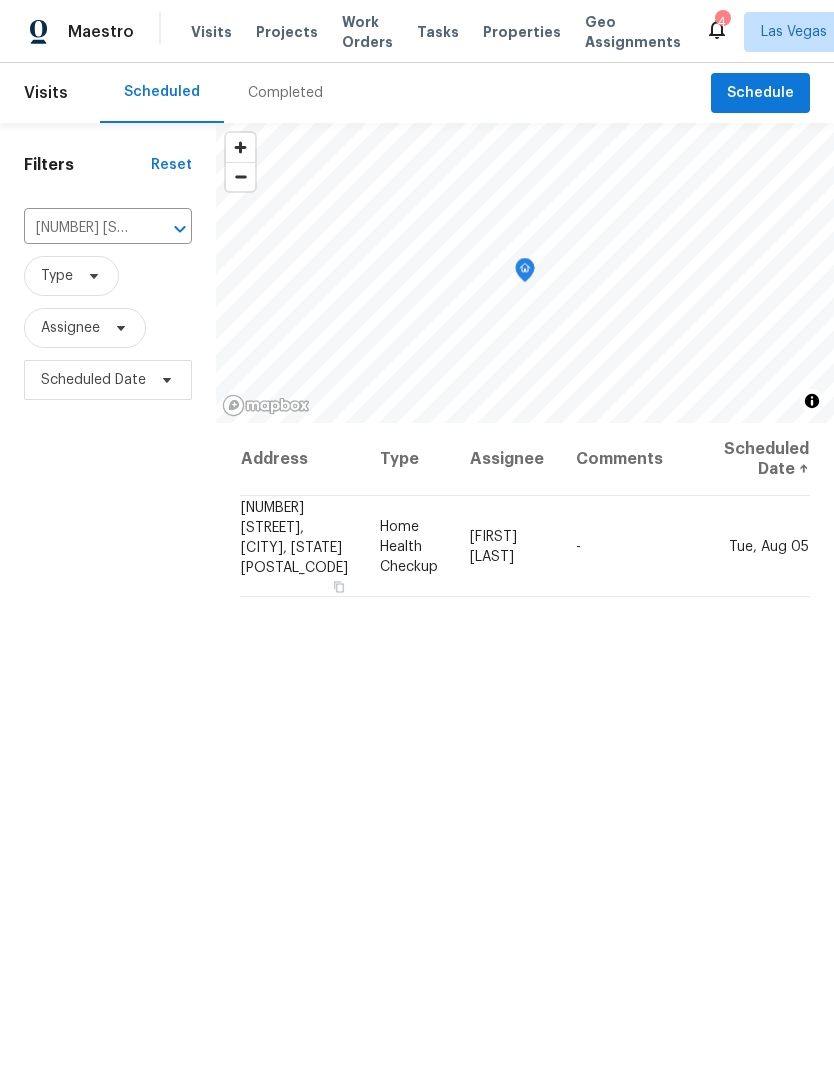 click 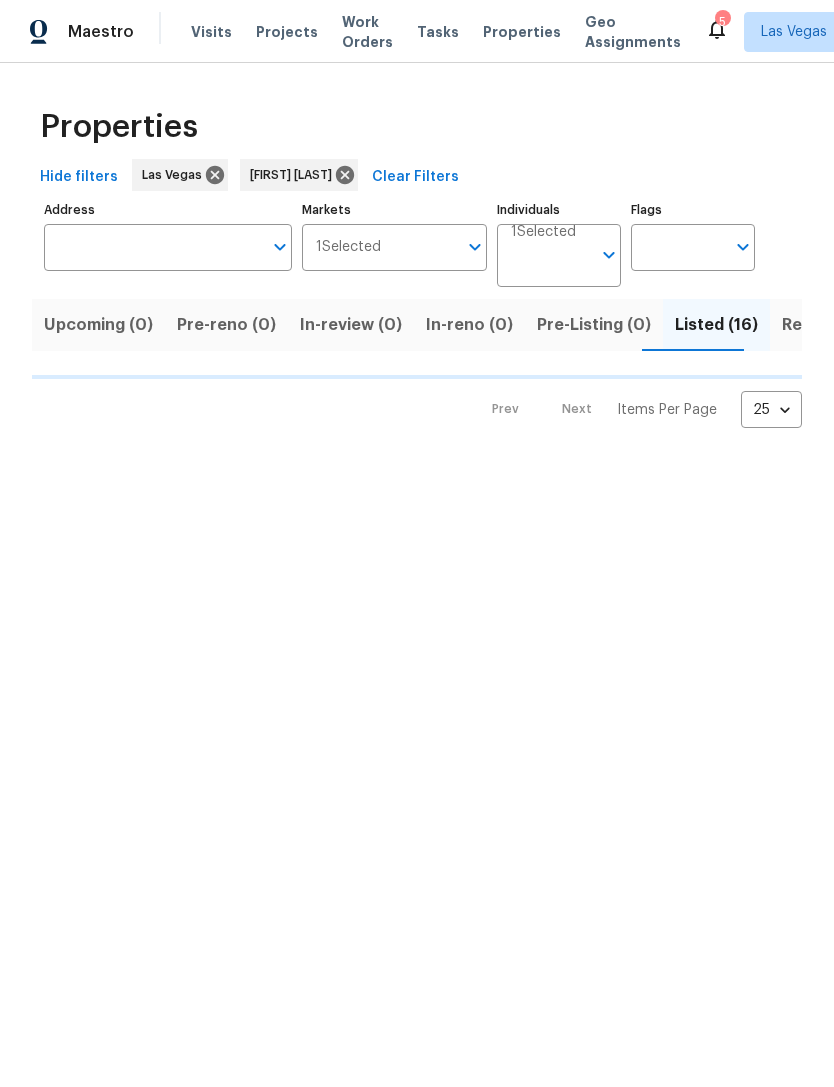 scroll, scrollTop: 0, scrollLeft: 0, axis: both 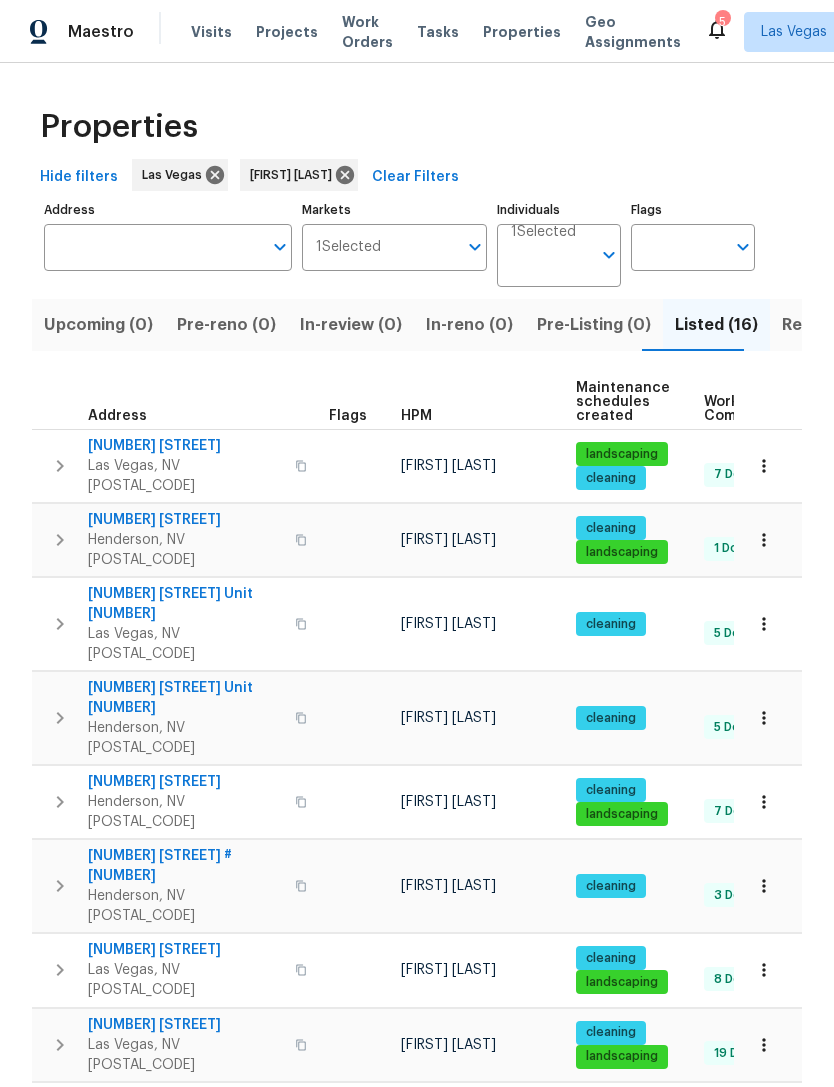 click on "1575 W Warm Springs Rd Unit 1111" at bounding box center (185, 698) 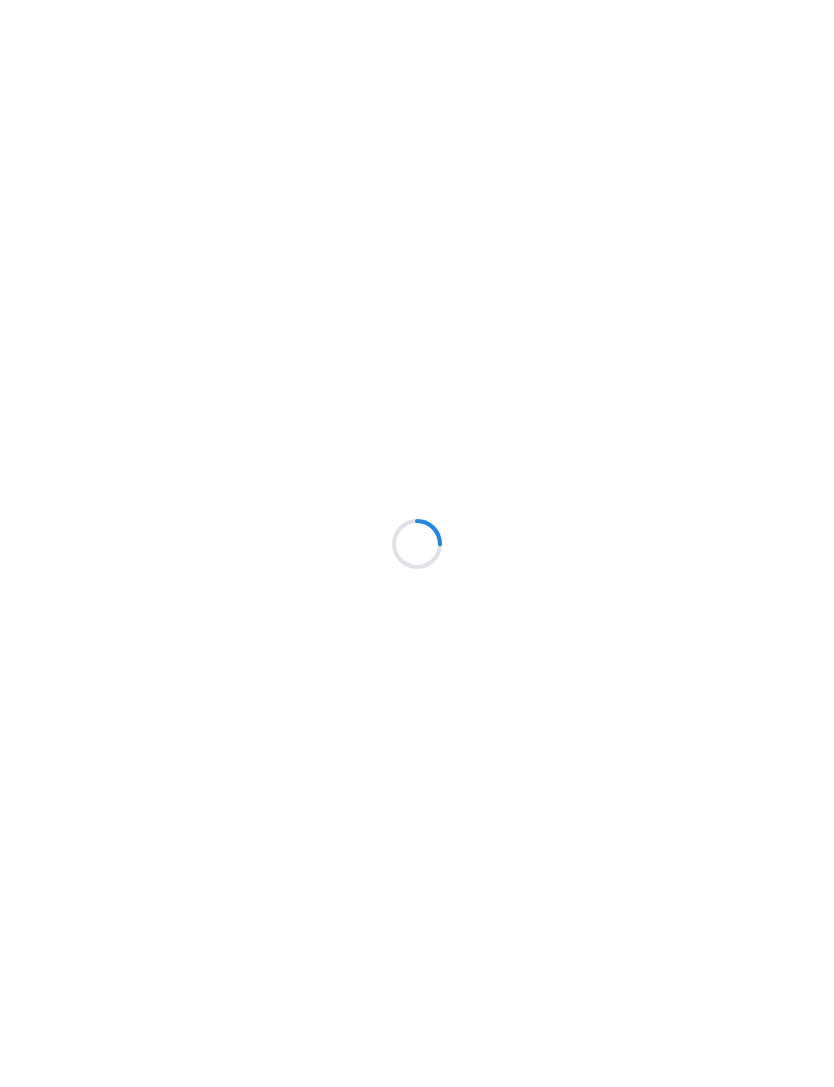 scroll, scrollTop: 0, scrollLeft: 0, axis: both 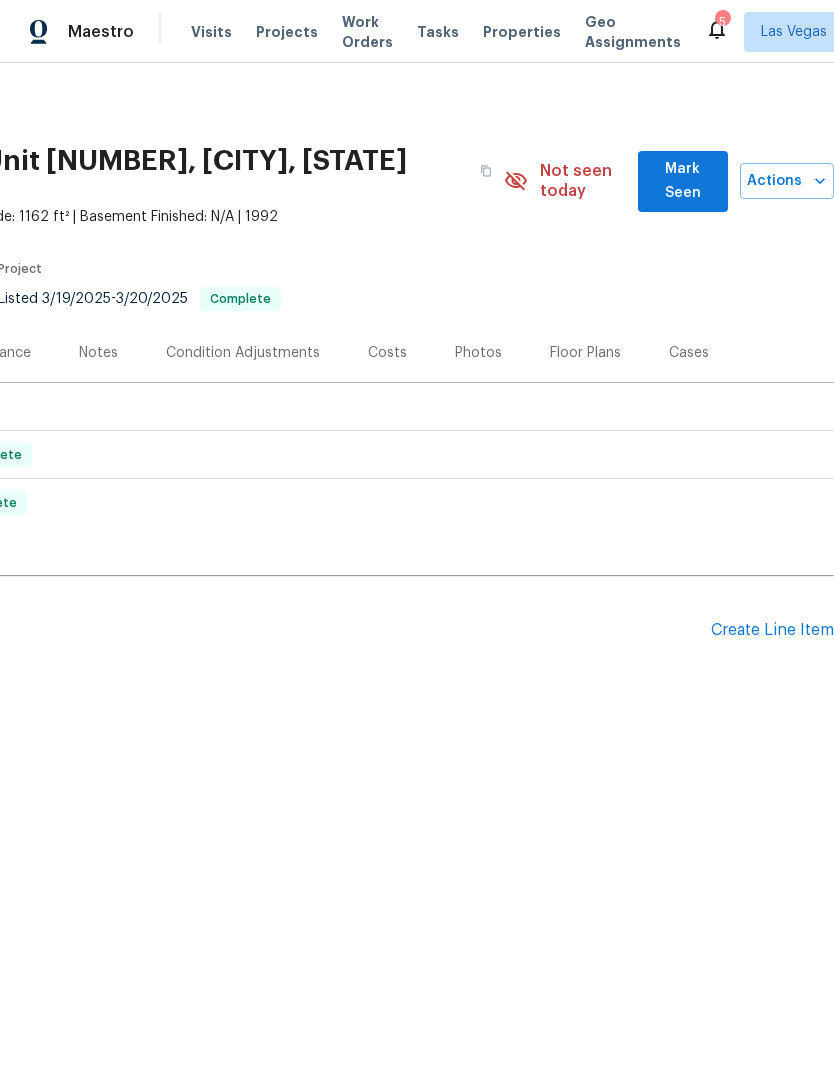 click on "Mark Seen" at bounding box center [683, 181] 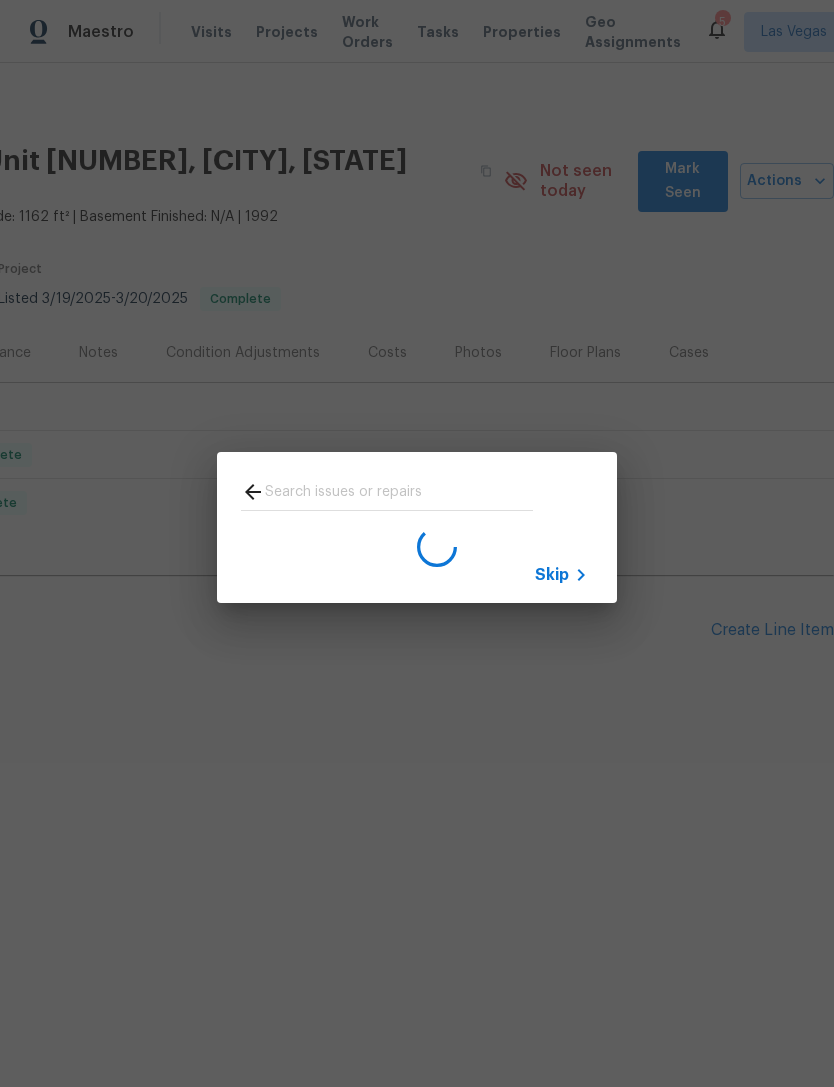 click on "Skip" at bounding box center (417, 527) 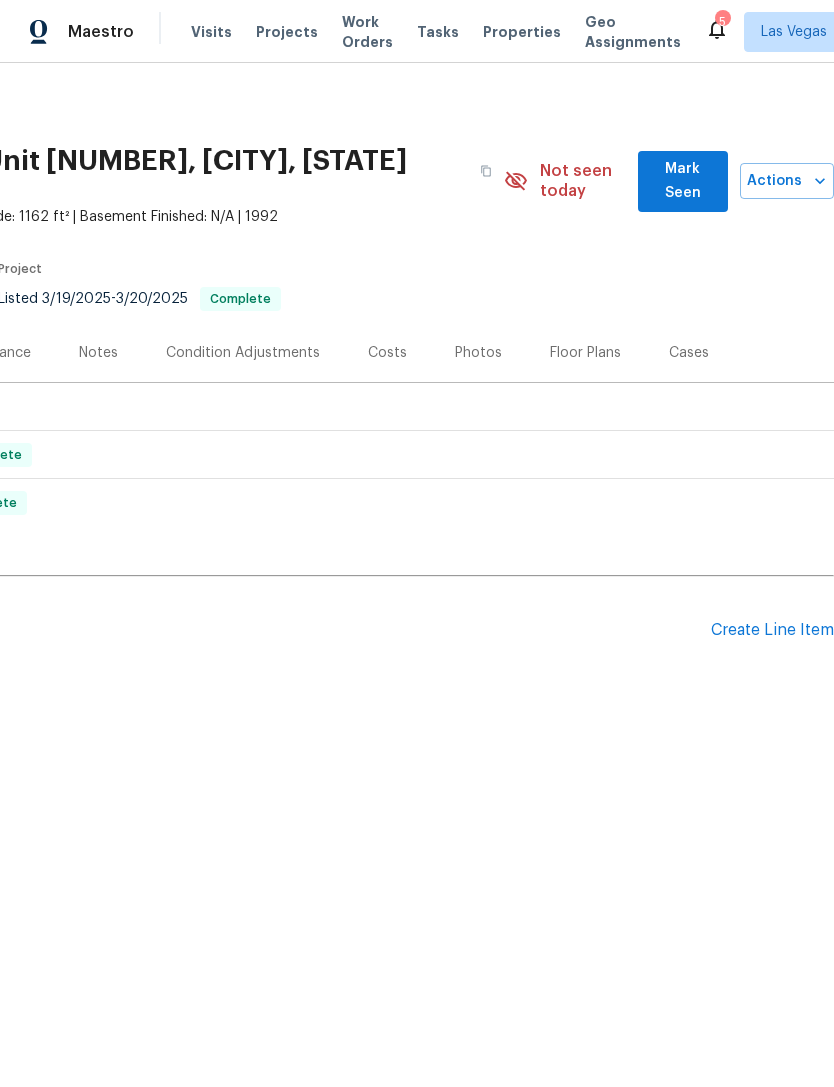click on "Create Line Item" at bounding box center (772, 630) 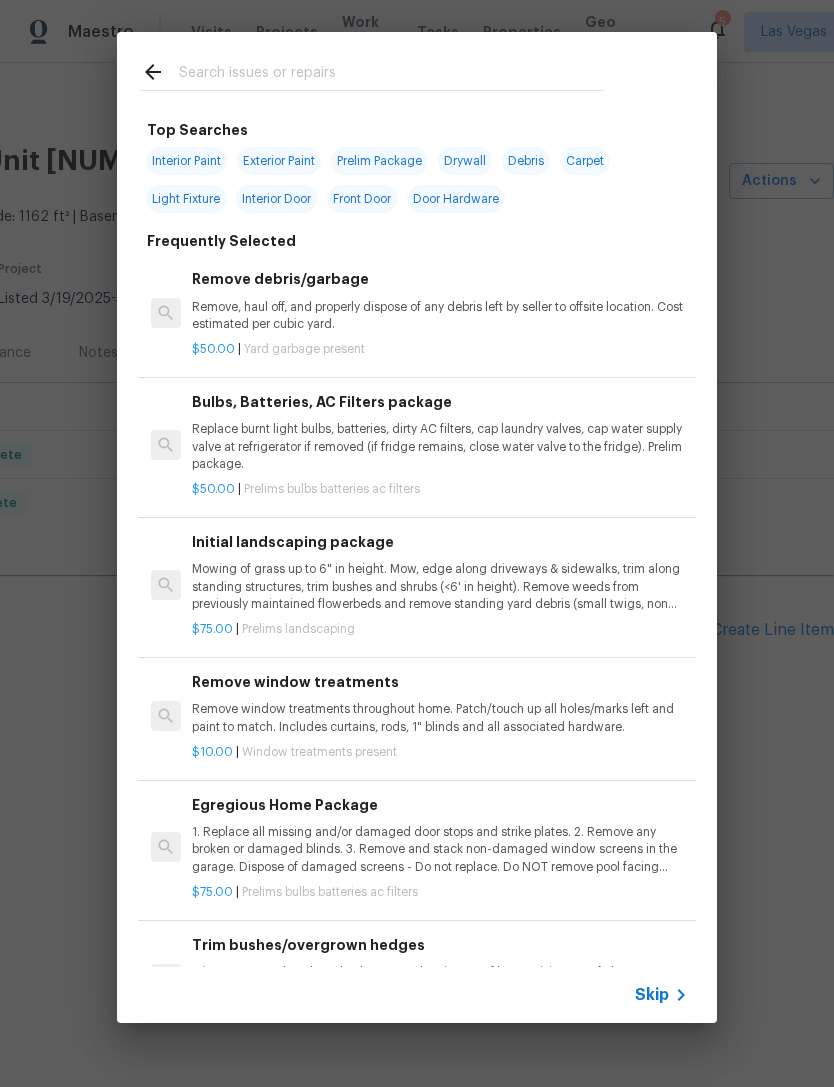 click at bounding box center (391, 75) 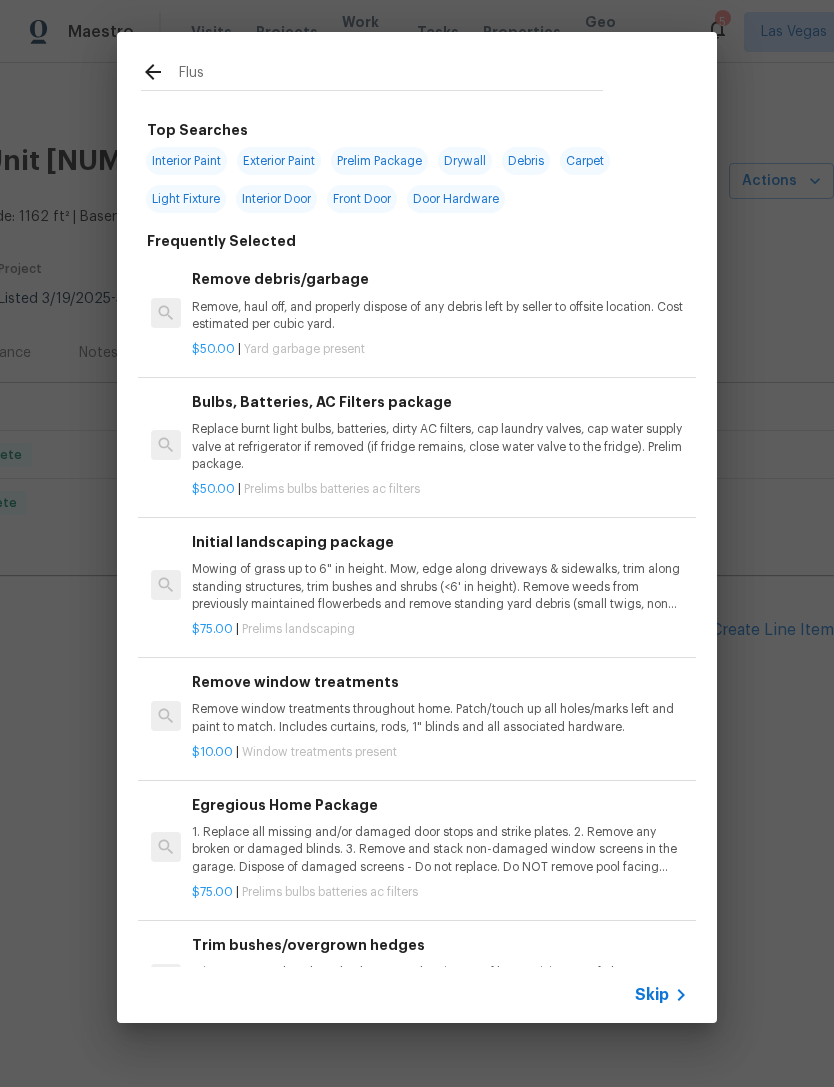 type on "Flush" 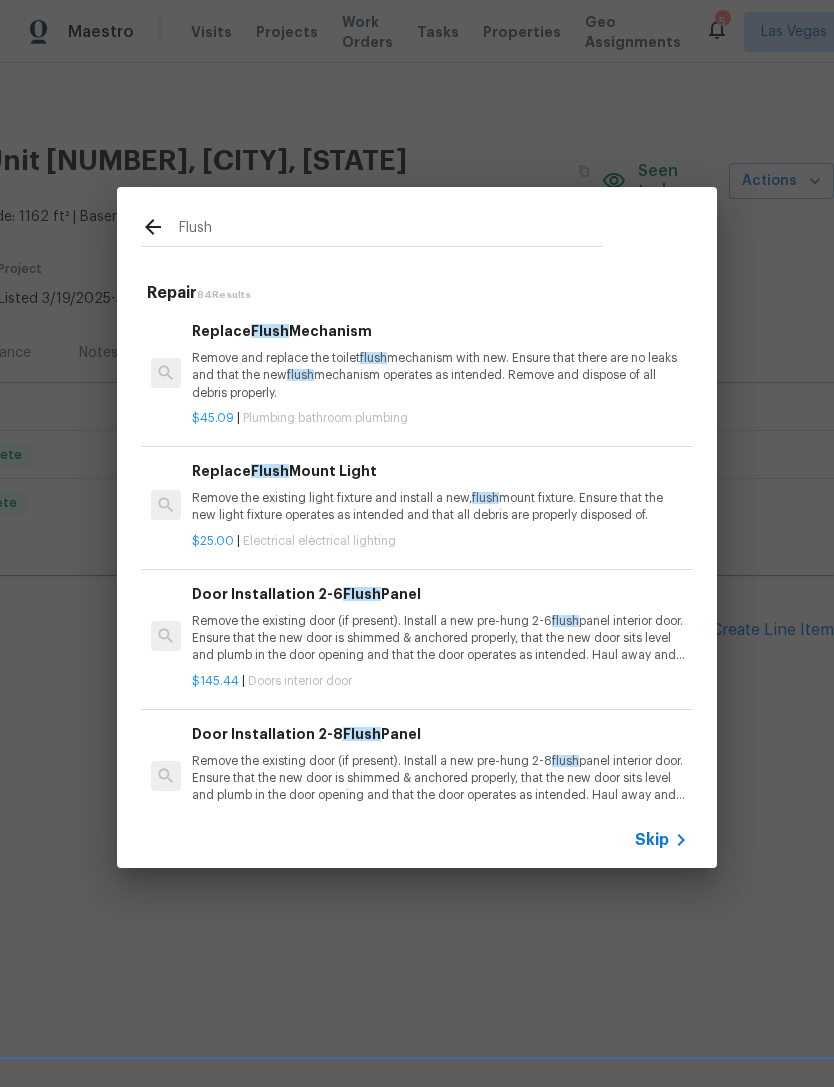 click on "Remove and replace the toilet  flush  mechanism with new. Ensure that there are no leaks and that the new  flush  mechanism operates as intended. Remove and dispose of all debris properly." at bounding box center [440, 375] 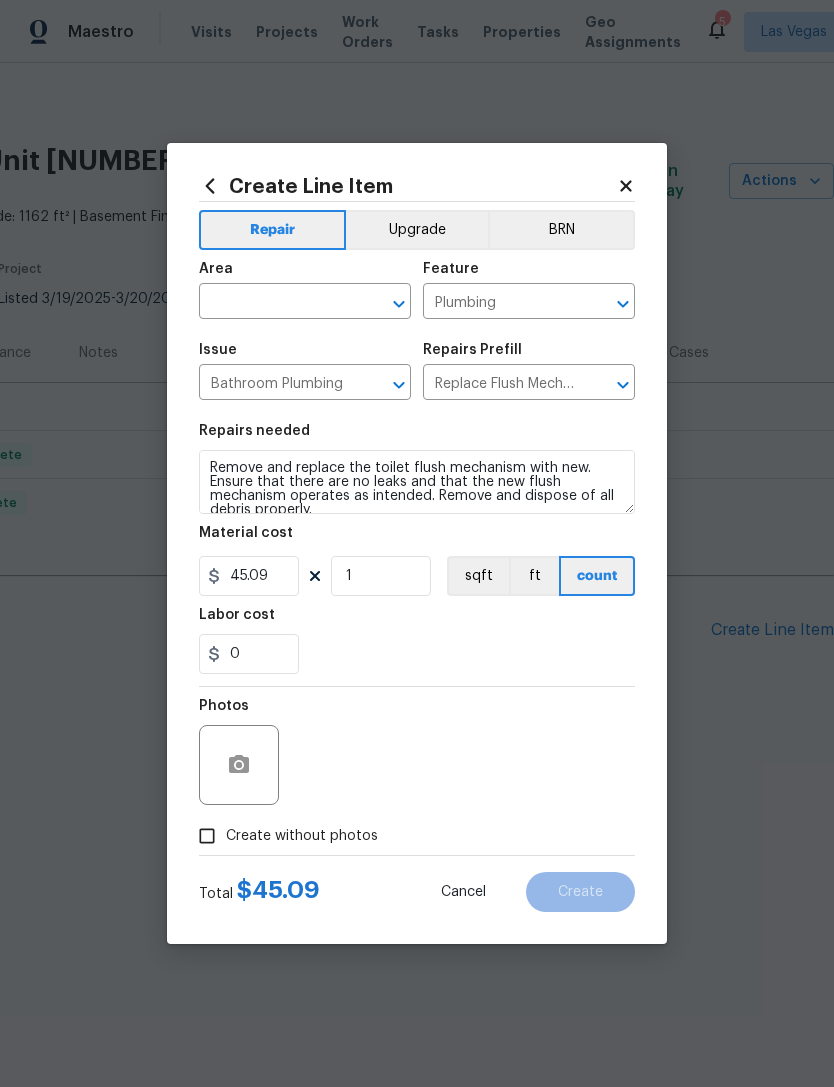 click at bounding box center (277, 303) 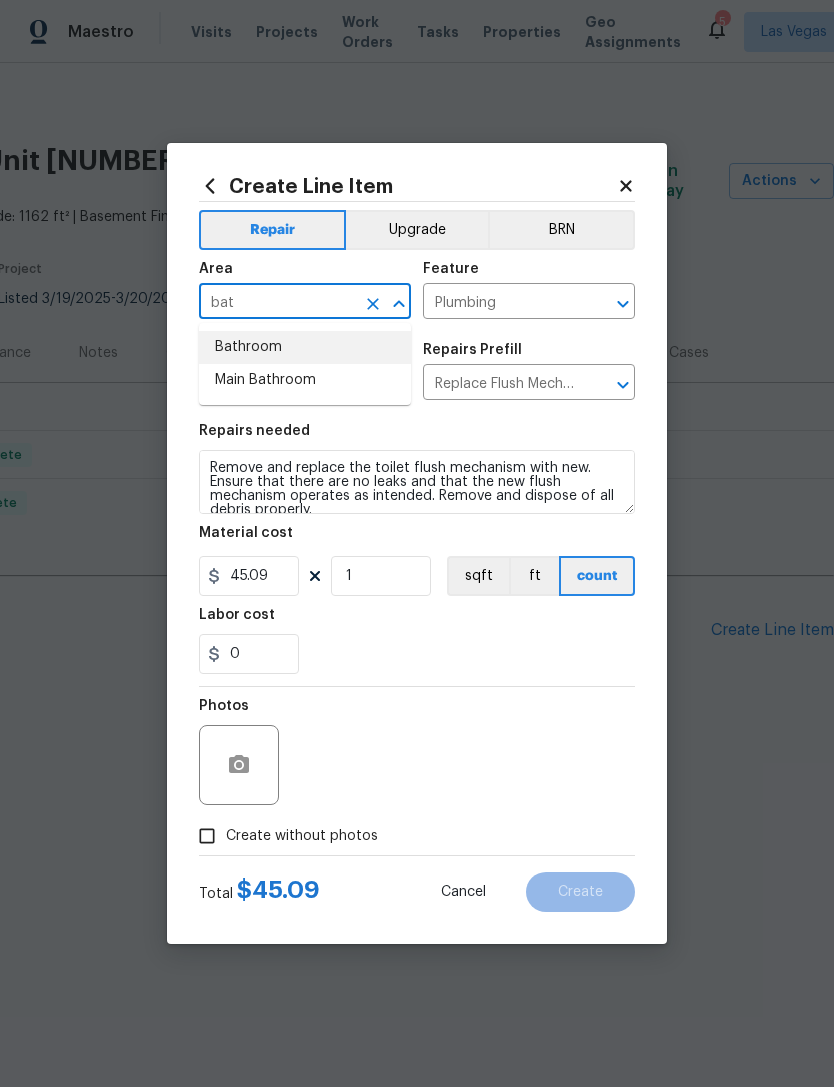 click on "Bathroom" at bounding box center (305, 347) 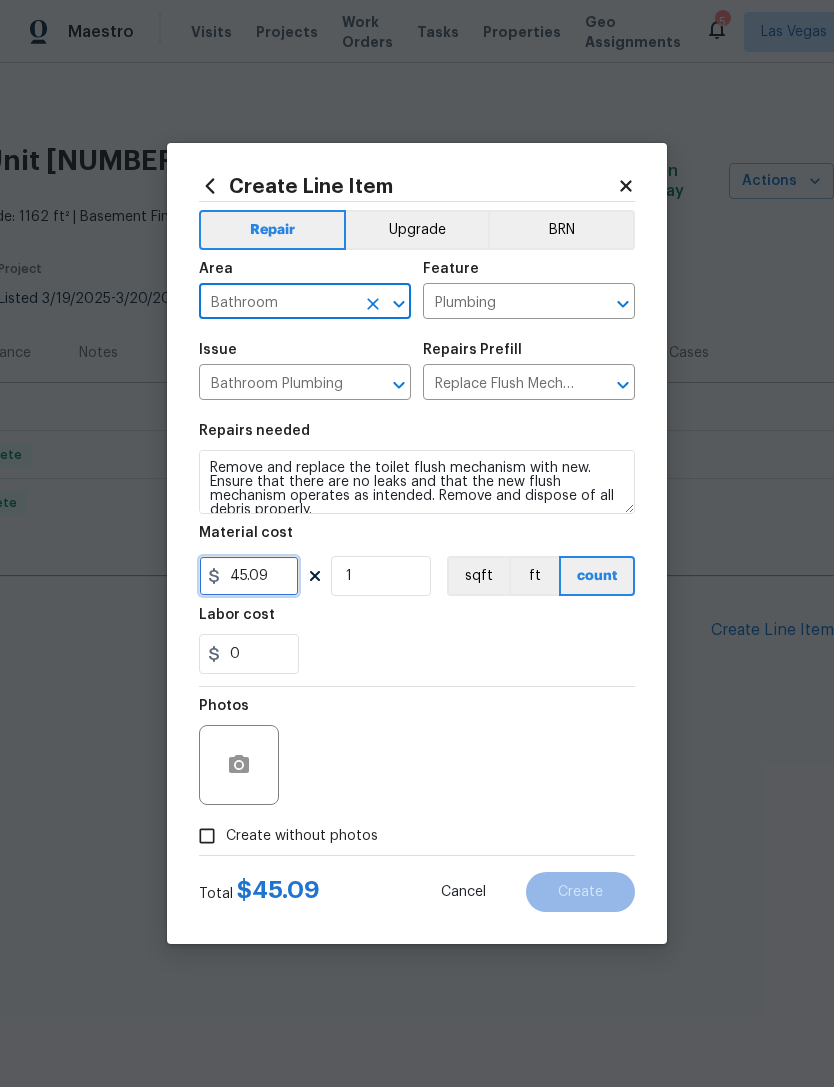 click on "45.09" at bounding box center (249, 576) 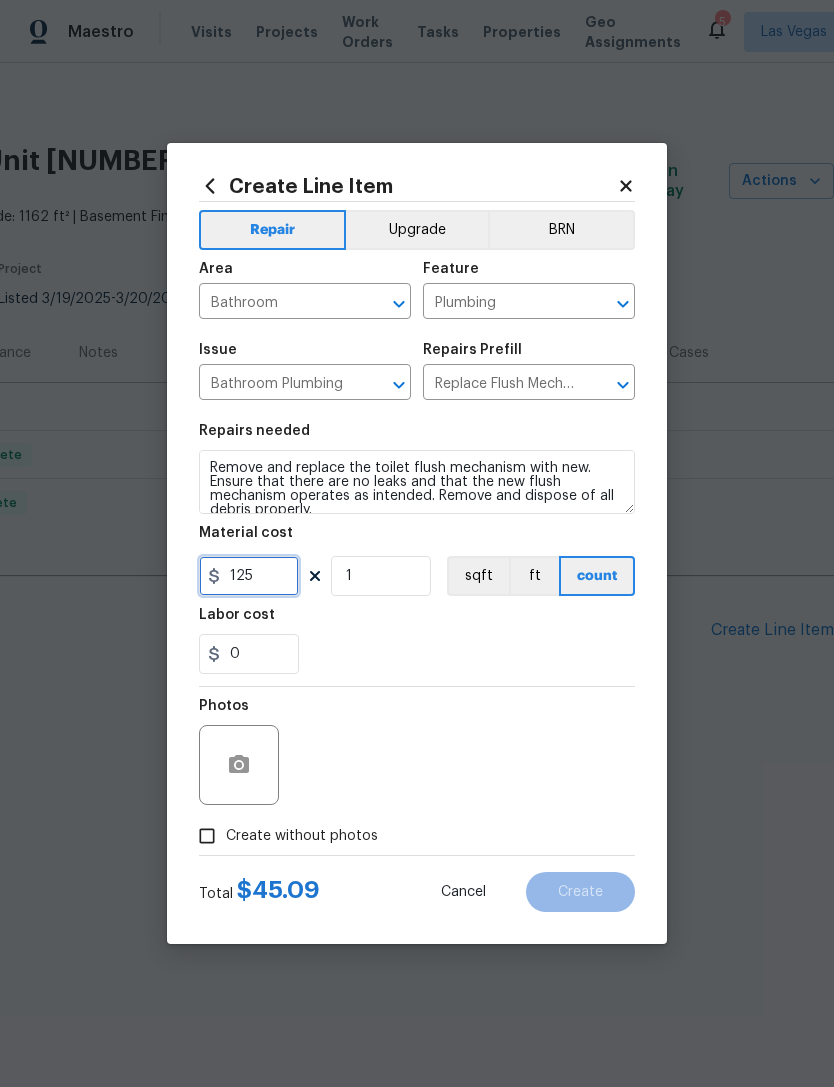 type on "125" 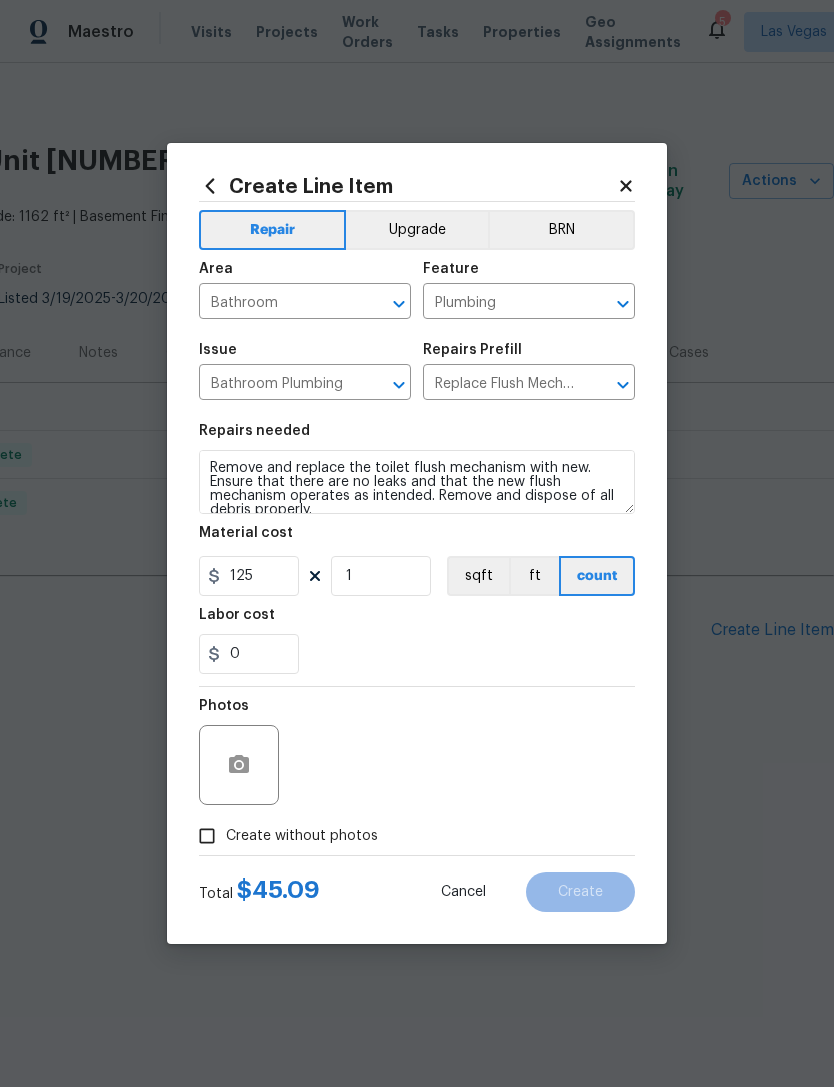 click on "0" at bounding box center (417, 654) 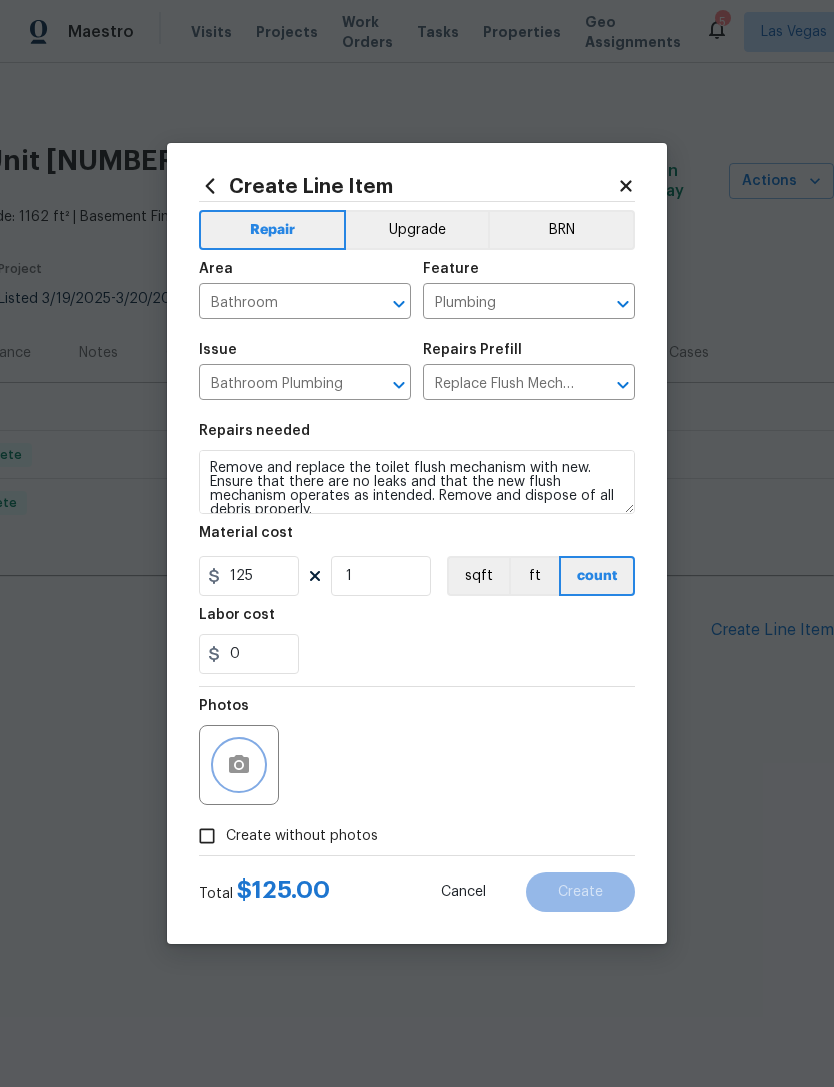 click 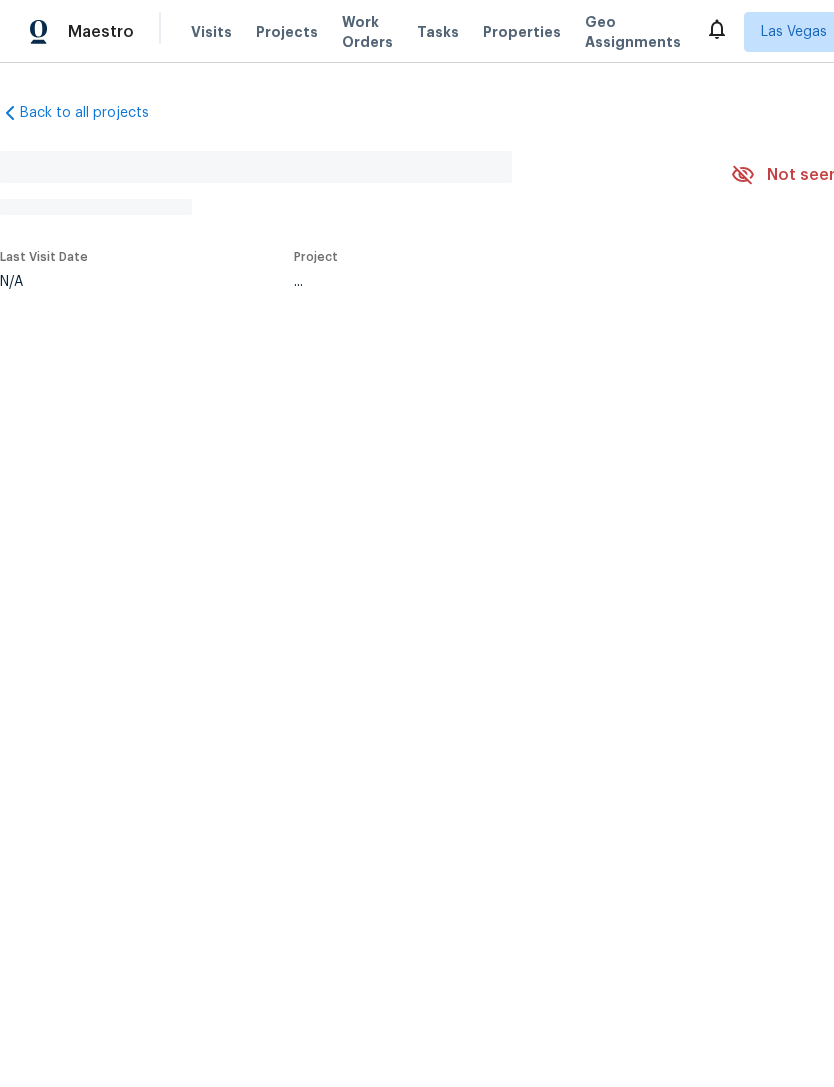 scroll, scrollTop: 0, scrollLeft: 0, axis: both 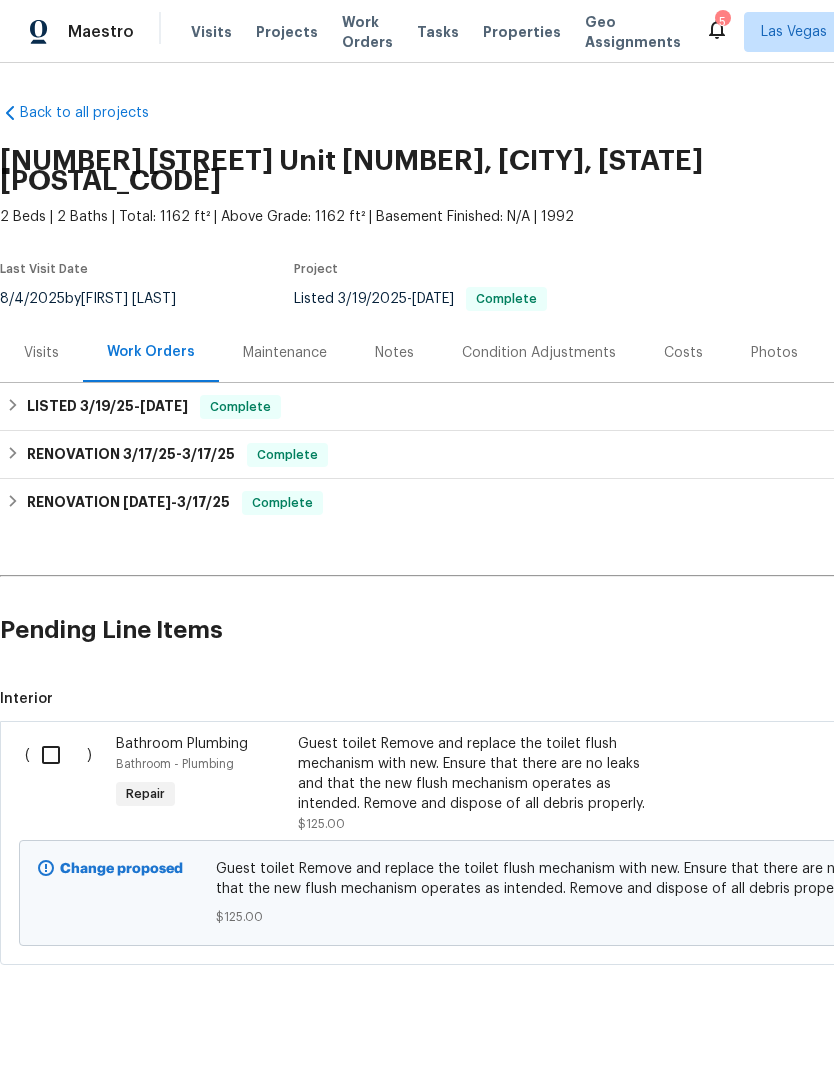 click at bounding box center [58, 755] 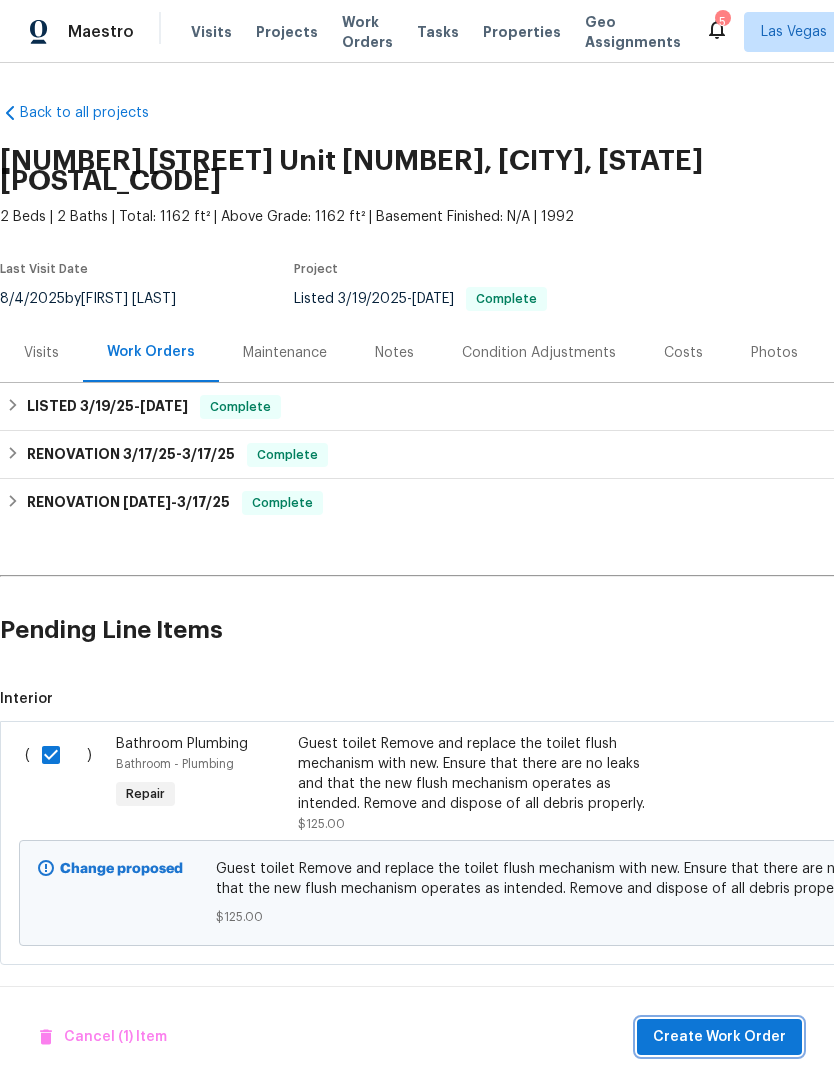 click on "Create Work Order" at bounding box center [719, 1037] 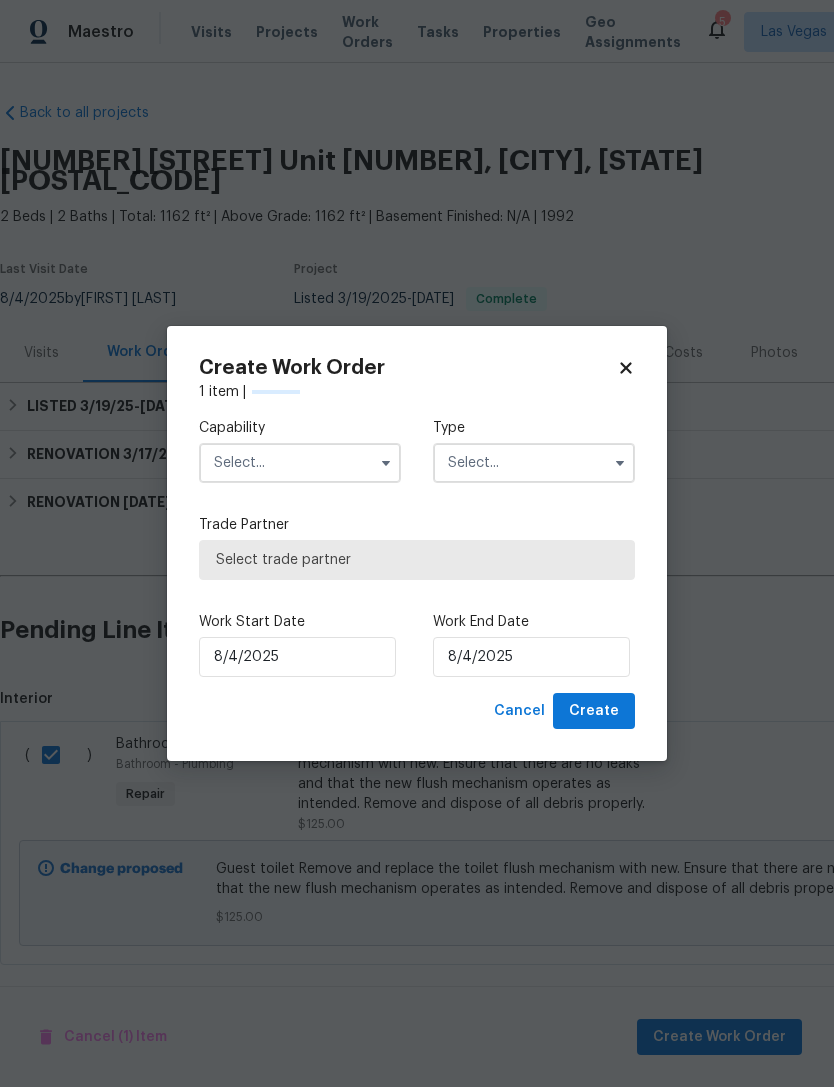 click at bounding box center (300, 463) 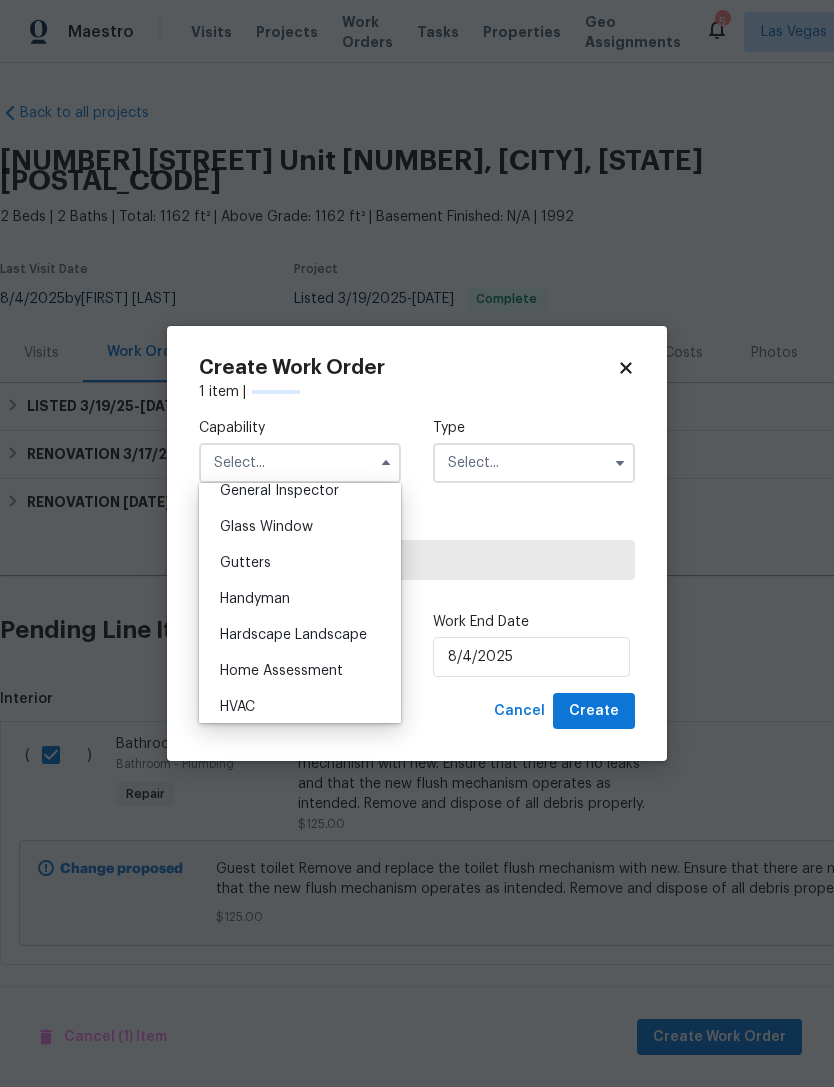 scroll, scrollTop: 1040, scrollLeft: 0, axis: vertical 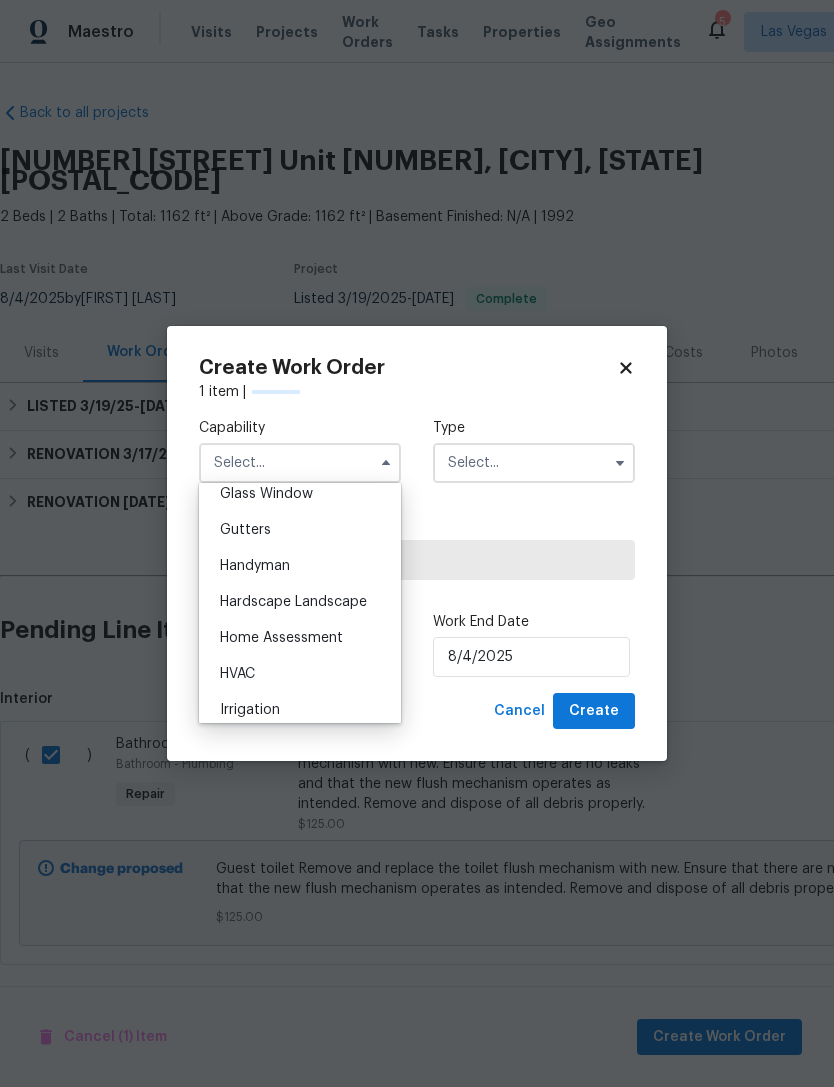 click on "Handyman" at bounding box center [300, 566] 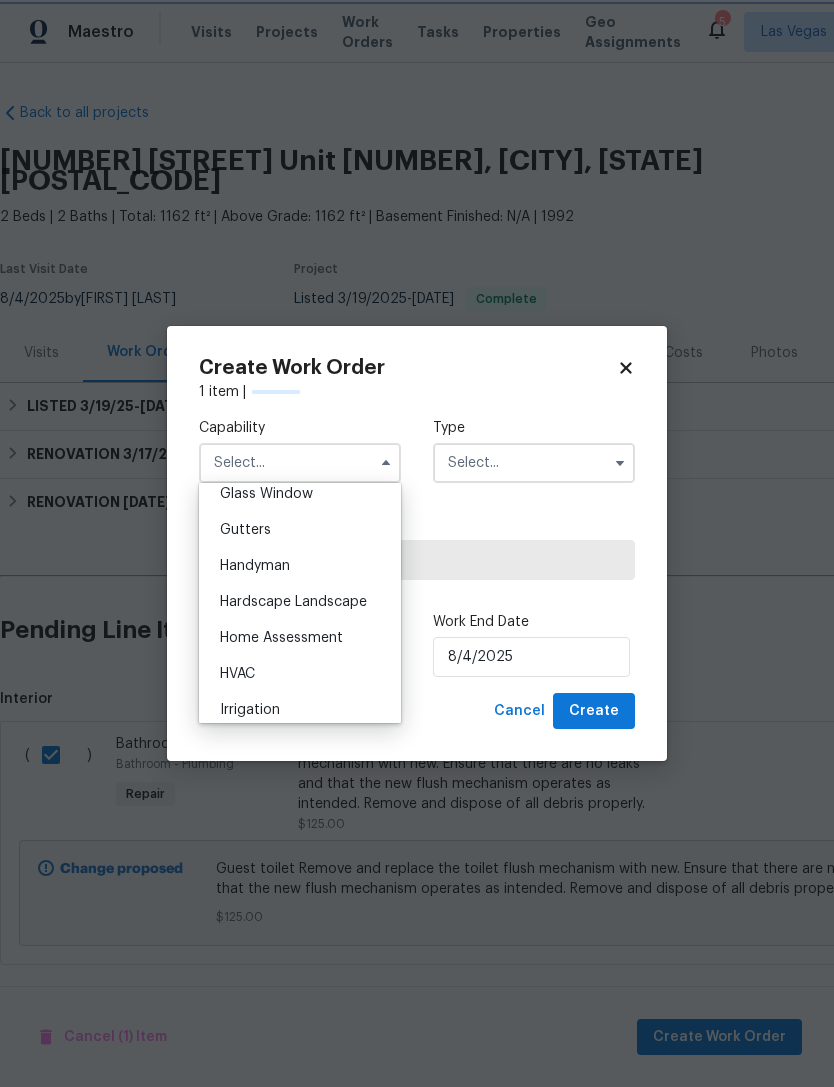 type on "Handyman" 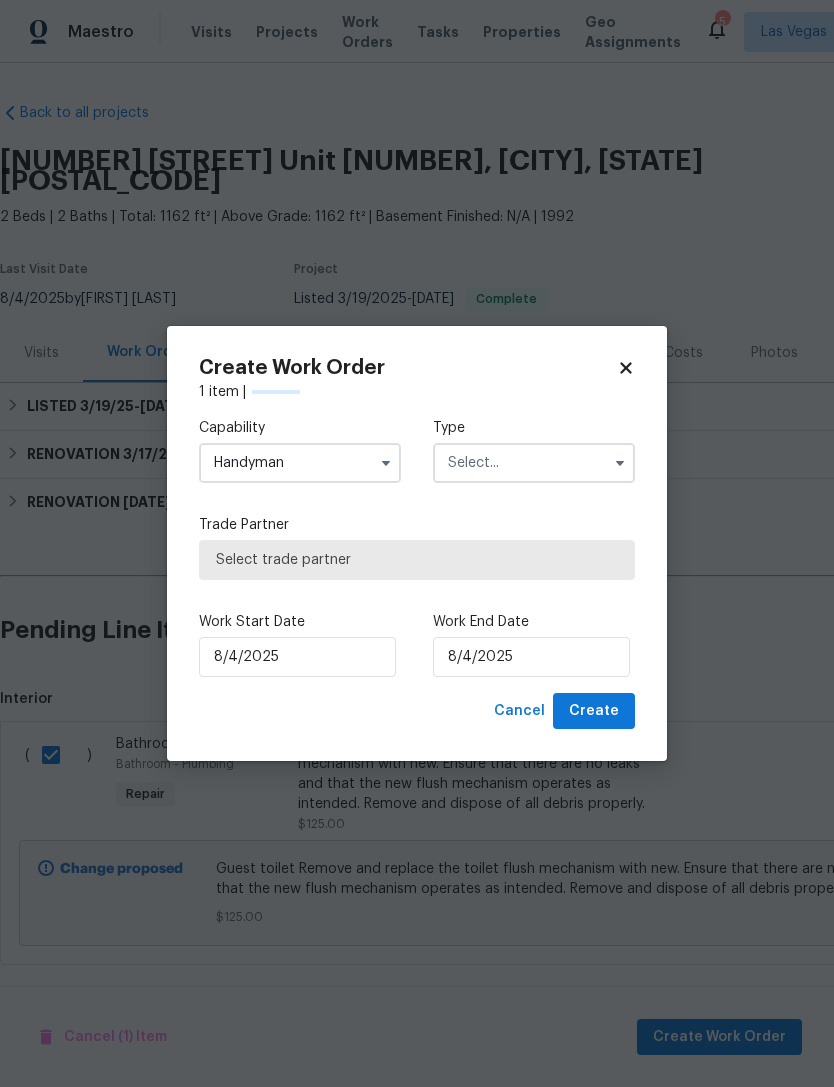 click at bounding box center (534, 463) 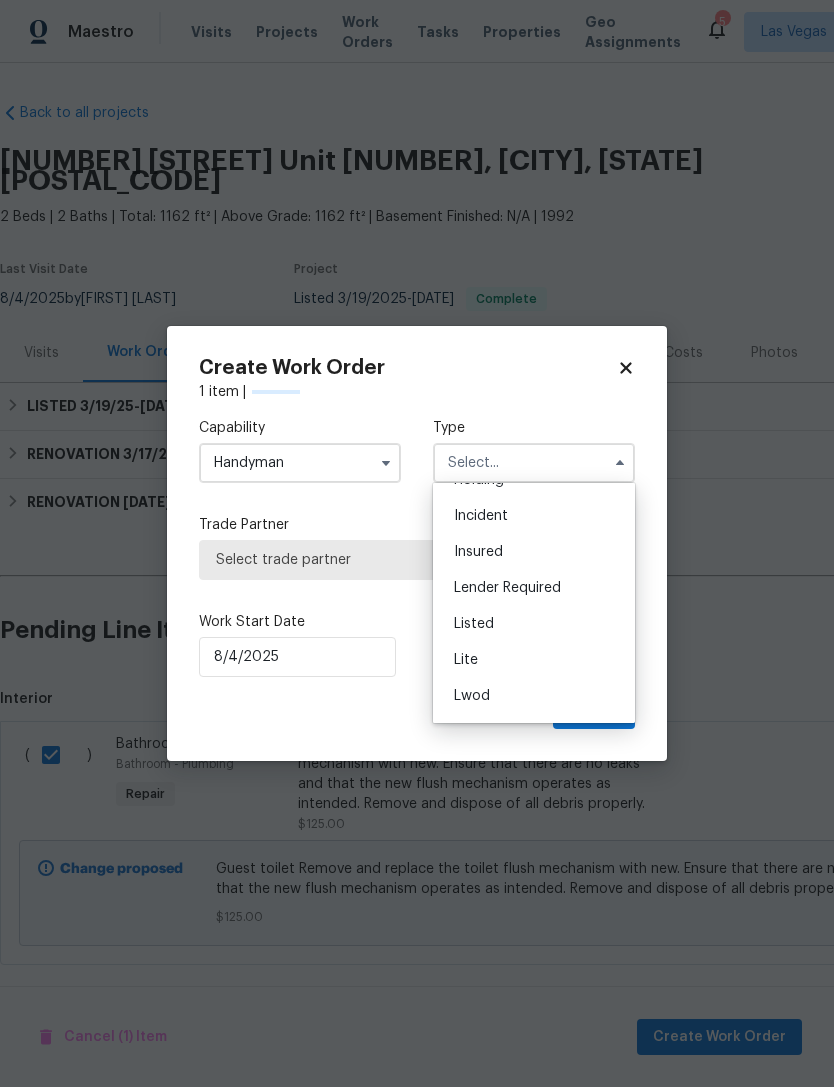 scroll, scrollTop: 131, scrollLeft: 0, axis: vertical 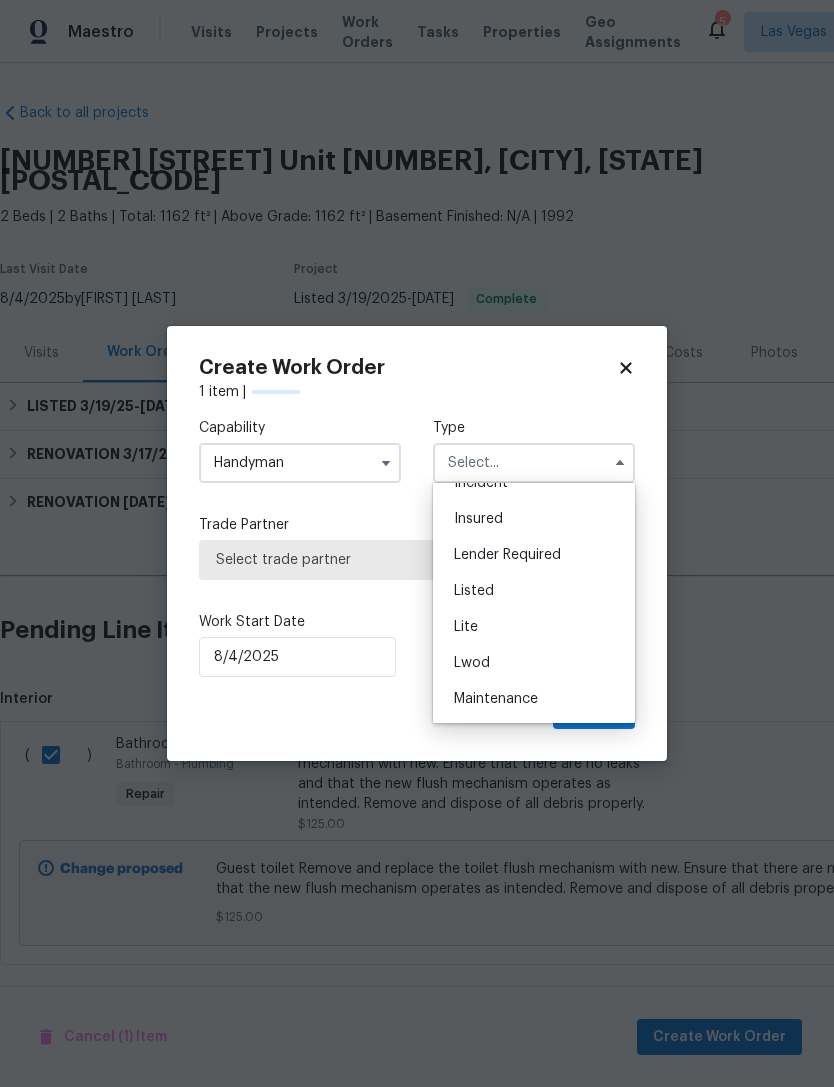 click on "Listed" at bounding box center (534, 591) 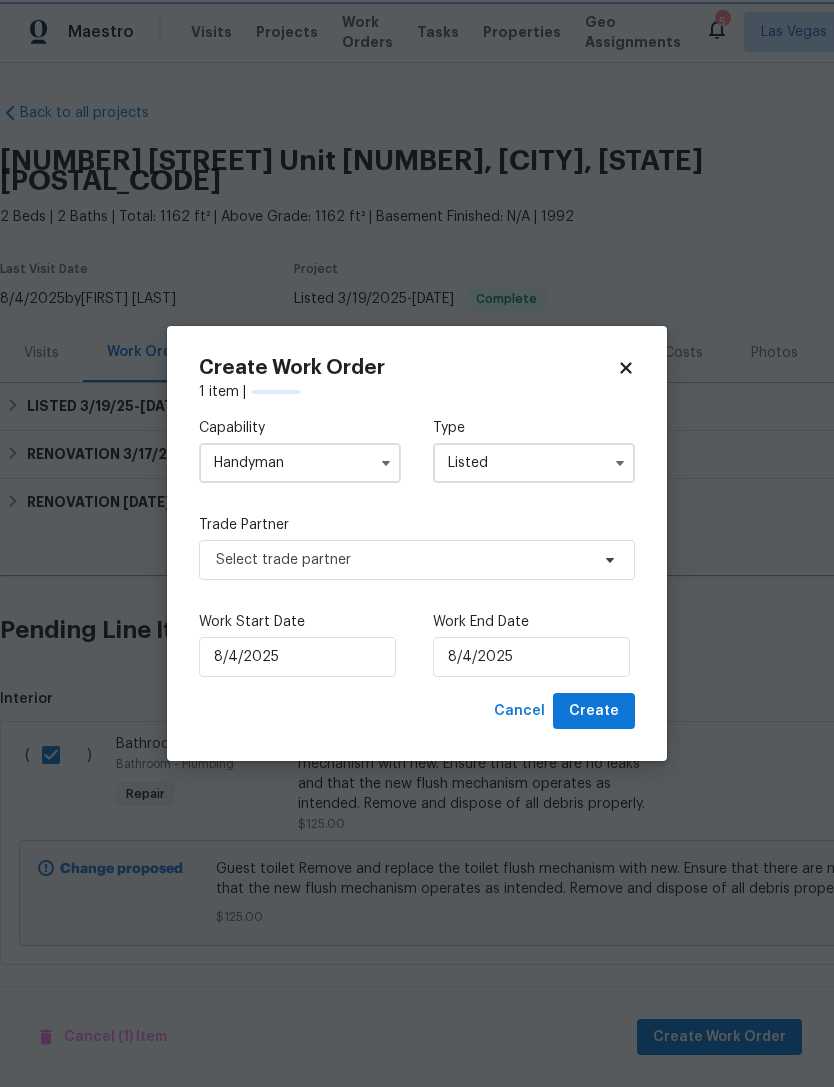 scroll, scrollTop: 0, scrollLeft: 0, axis: both 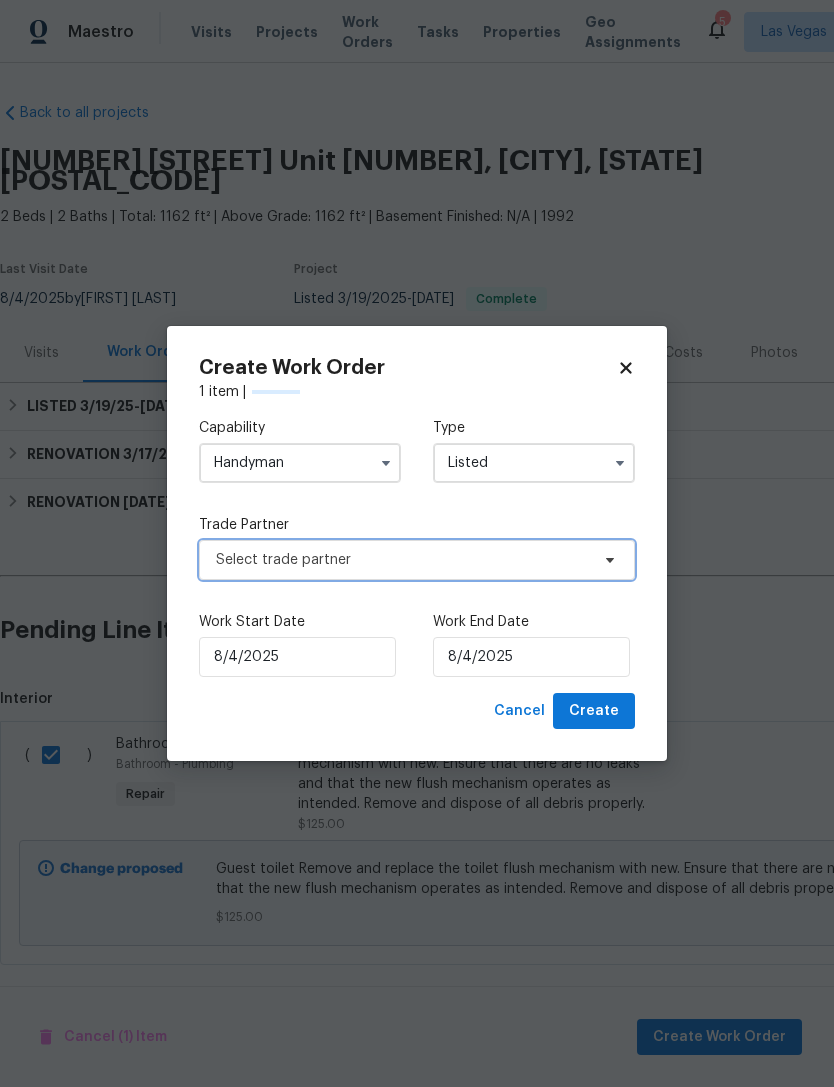 click on "Select trade partner" at bounding box center (417, 560) 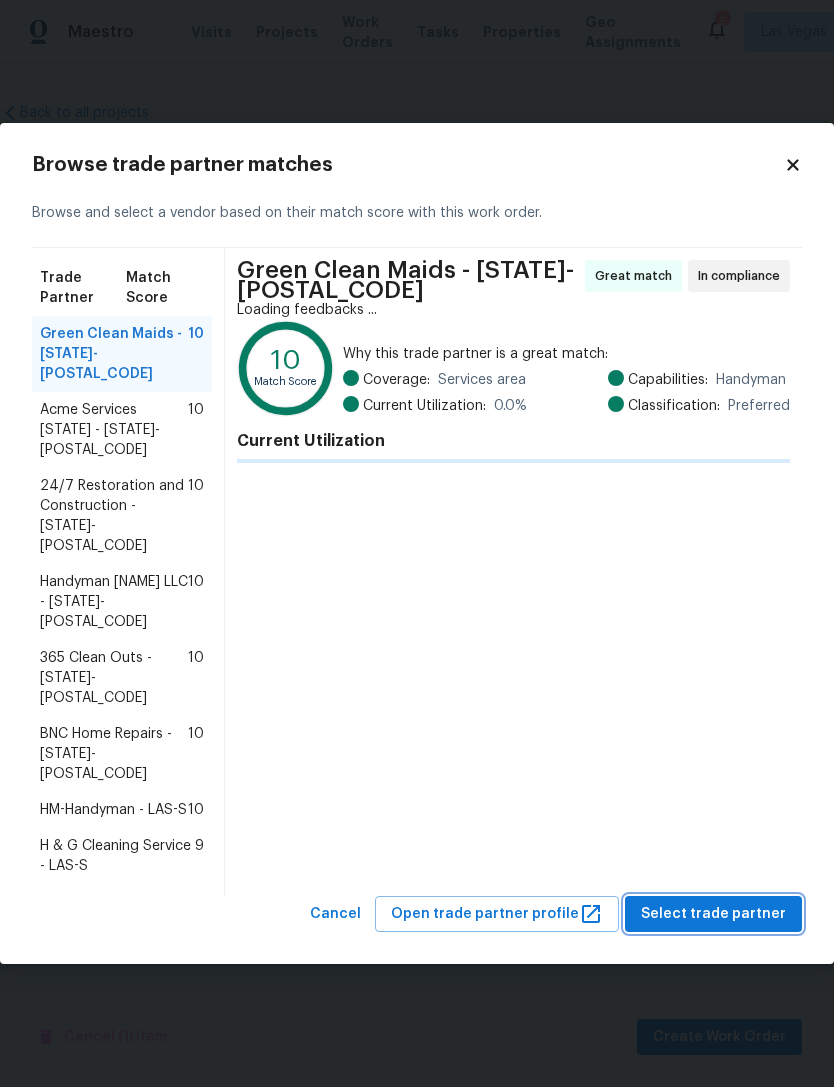 click on "Select trade partner" at bounding box center (713, 914) 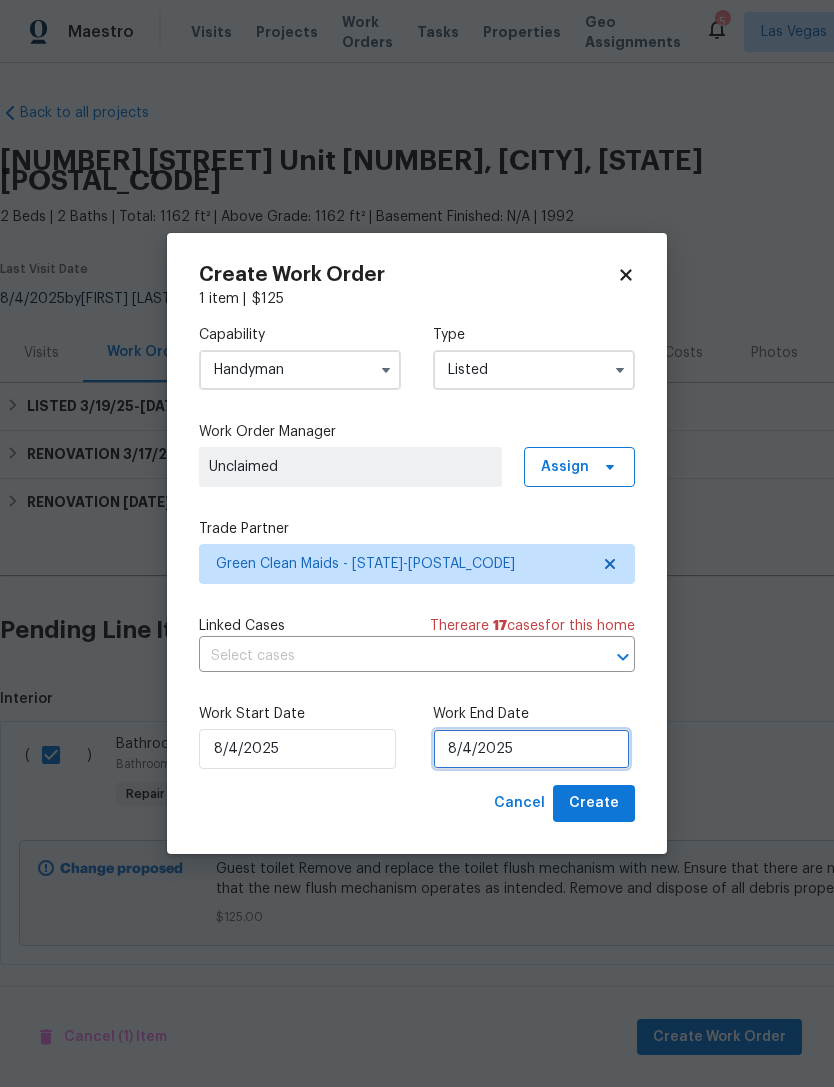 click on "8/4/2025" at bounding box center (531, 749) 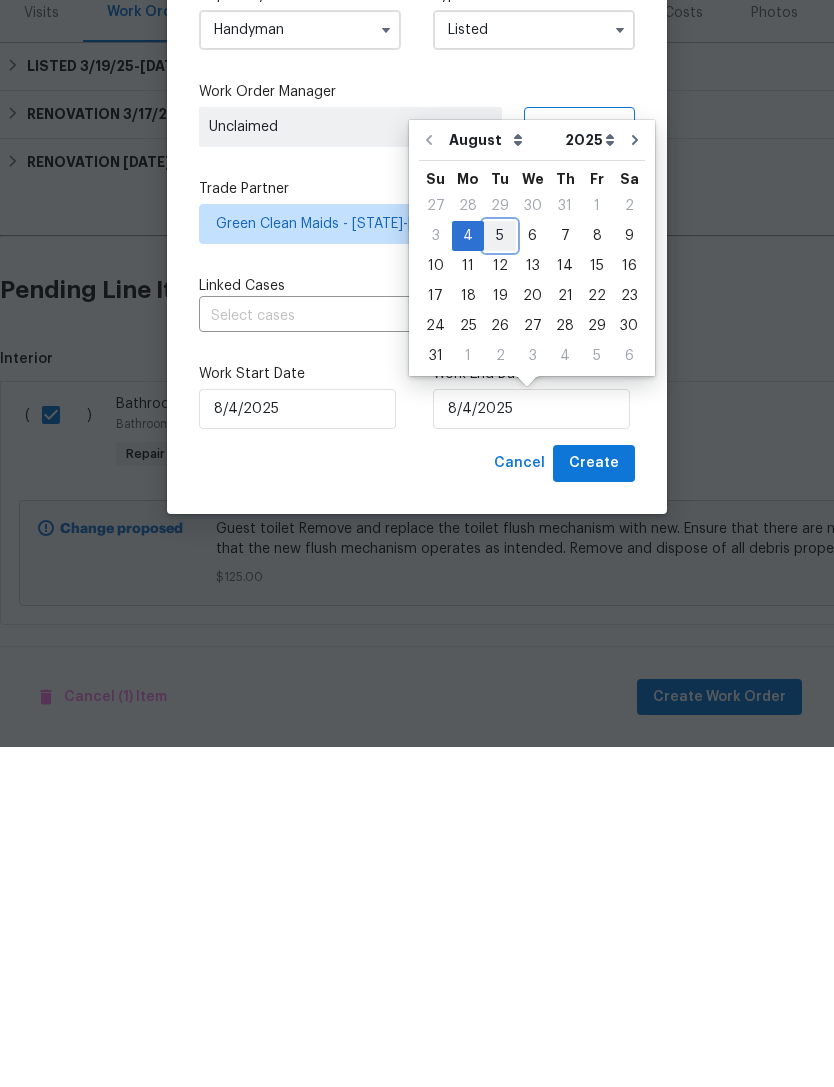 click on "5" at bounding box center [500, 576] 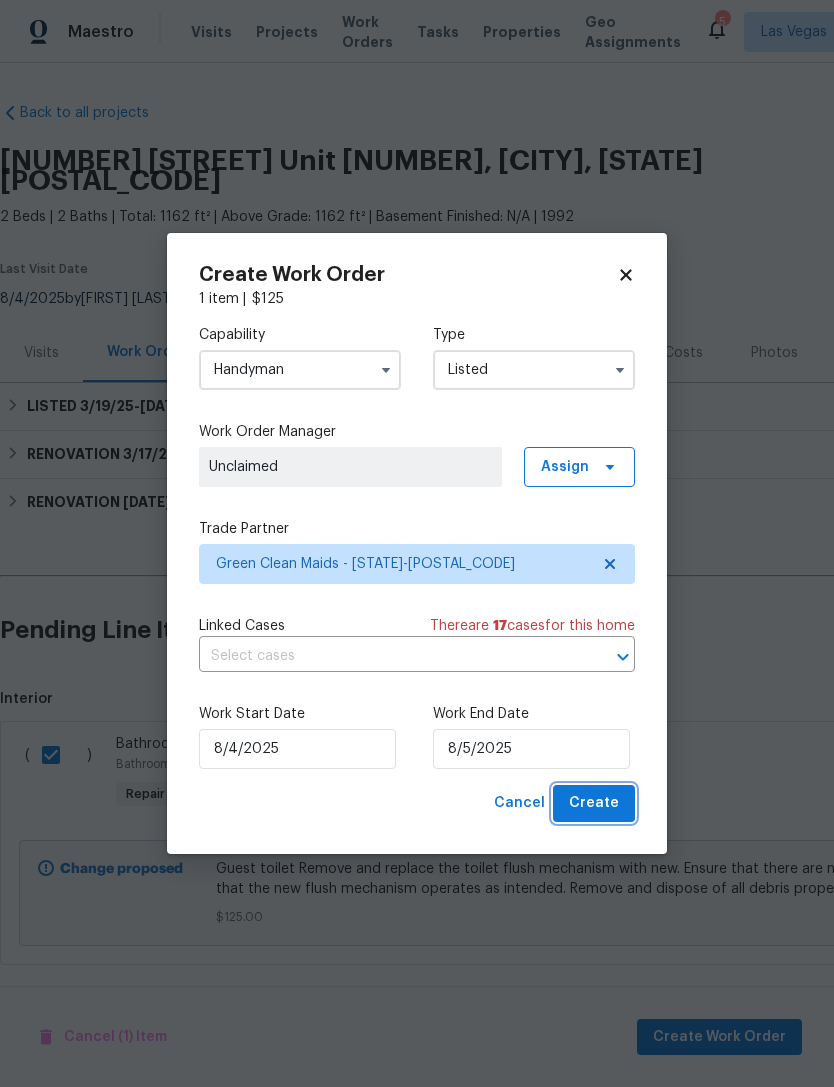 click on "Create" at bounding box center [594, 803] 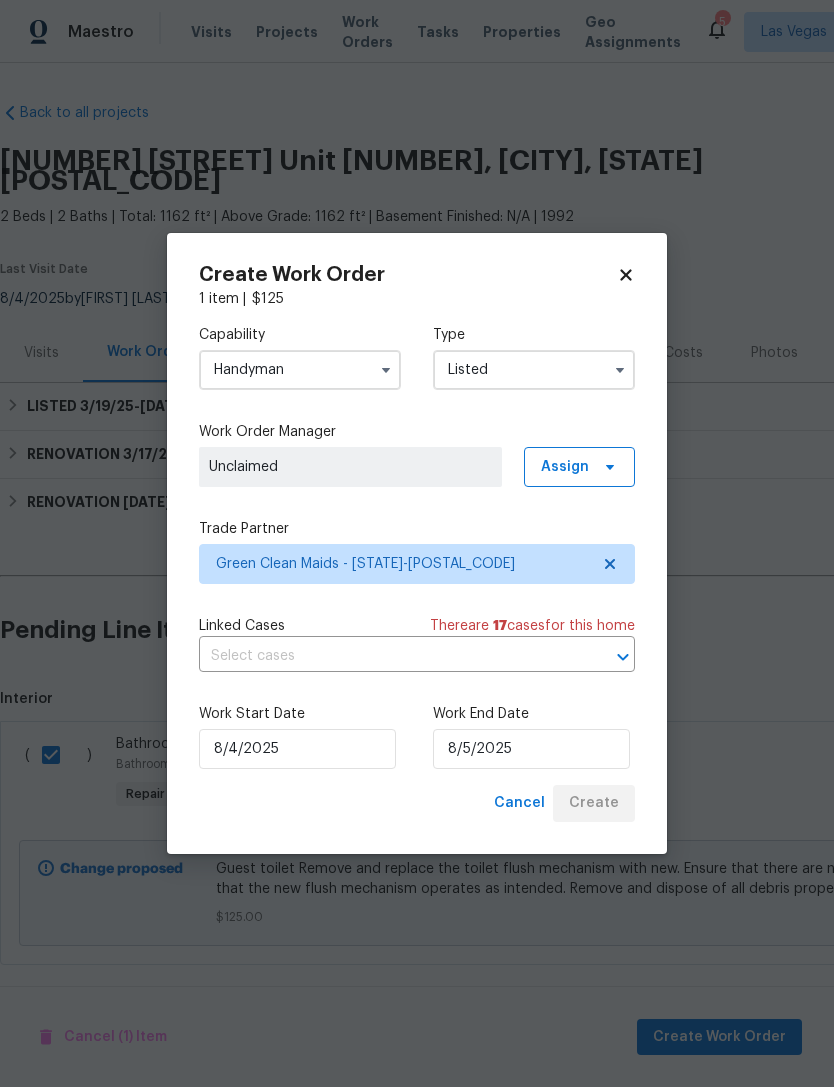 checkbox on "false" 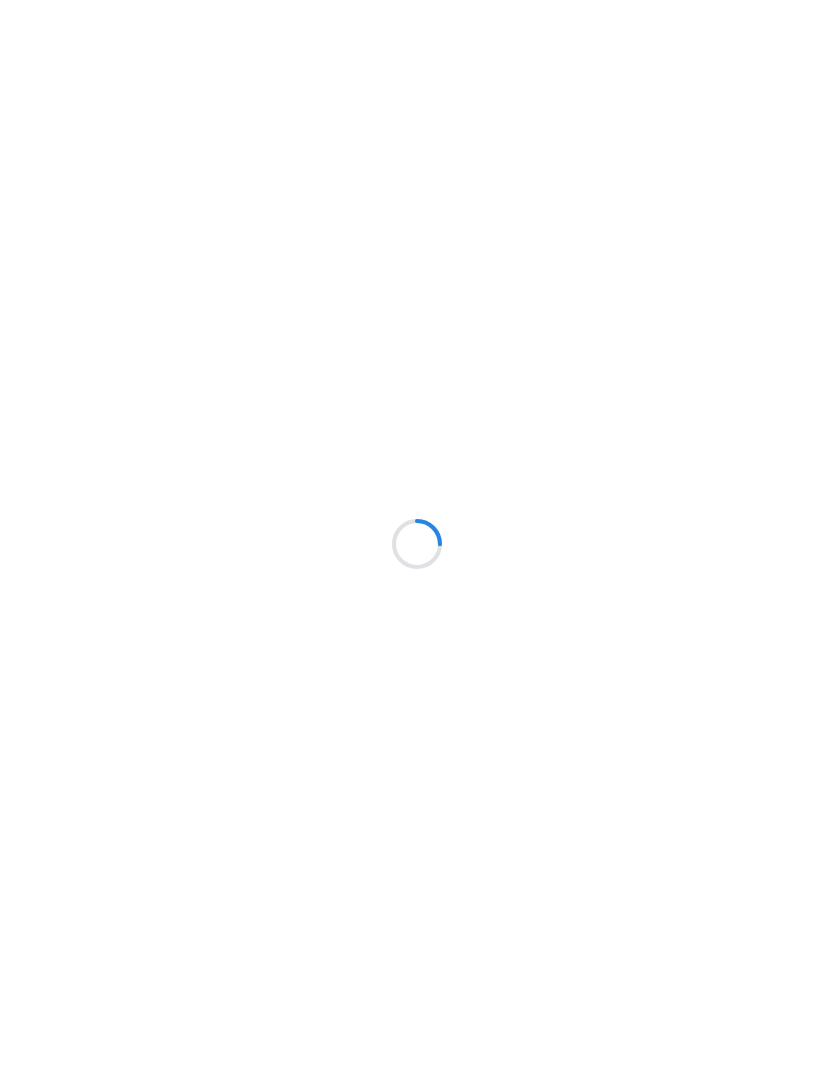 scroll, scrollTop: 0, scrollLeft: 0, axis: both 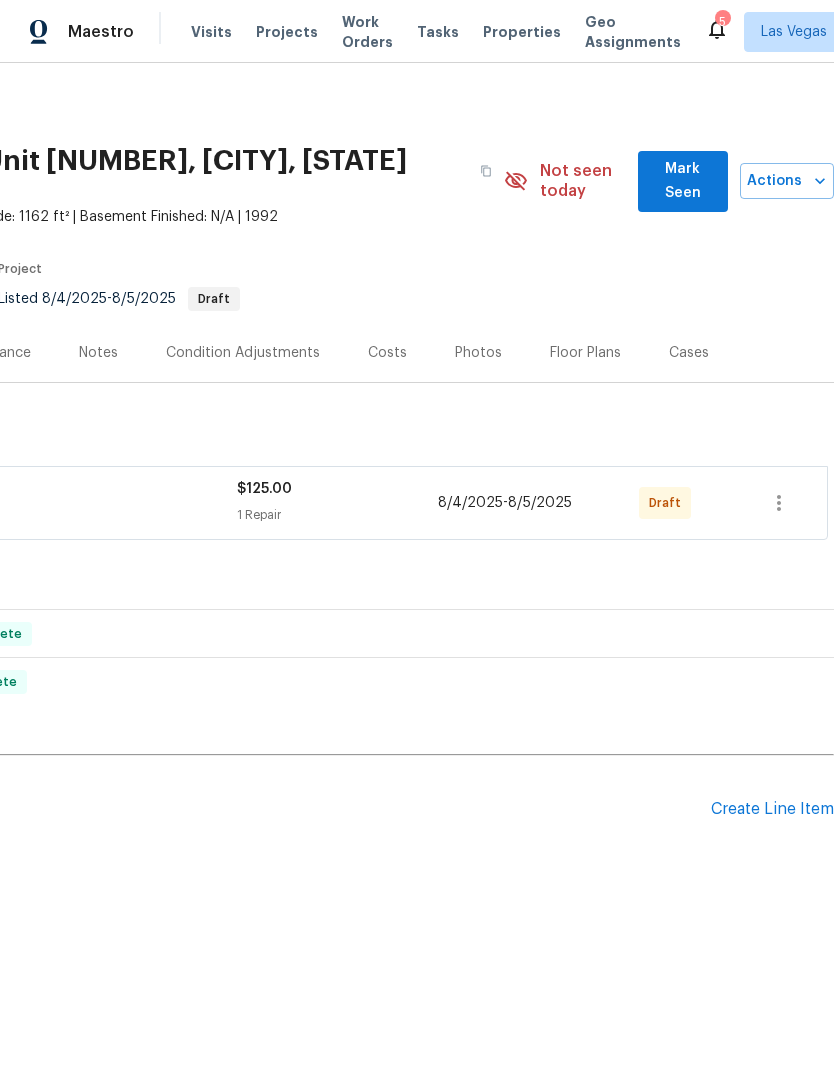 click on "Mark Seen" at bounding box center [683, 181] 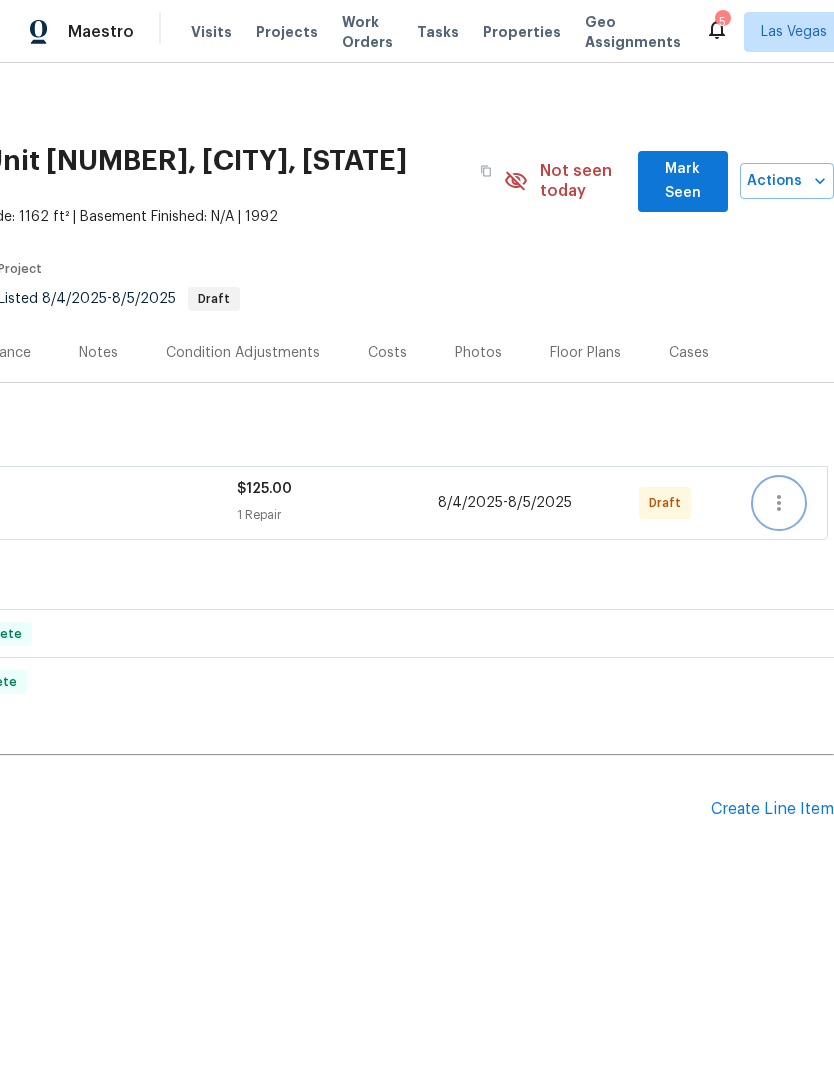 click 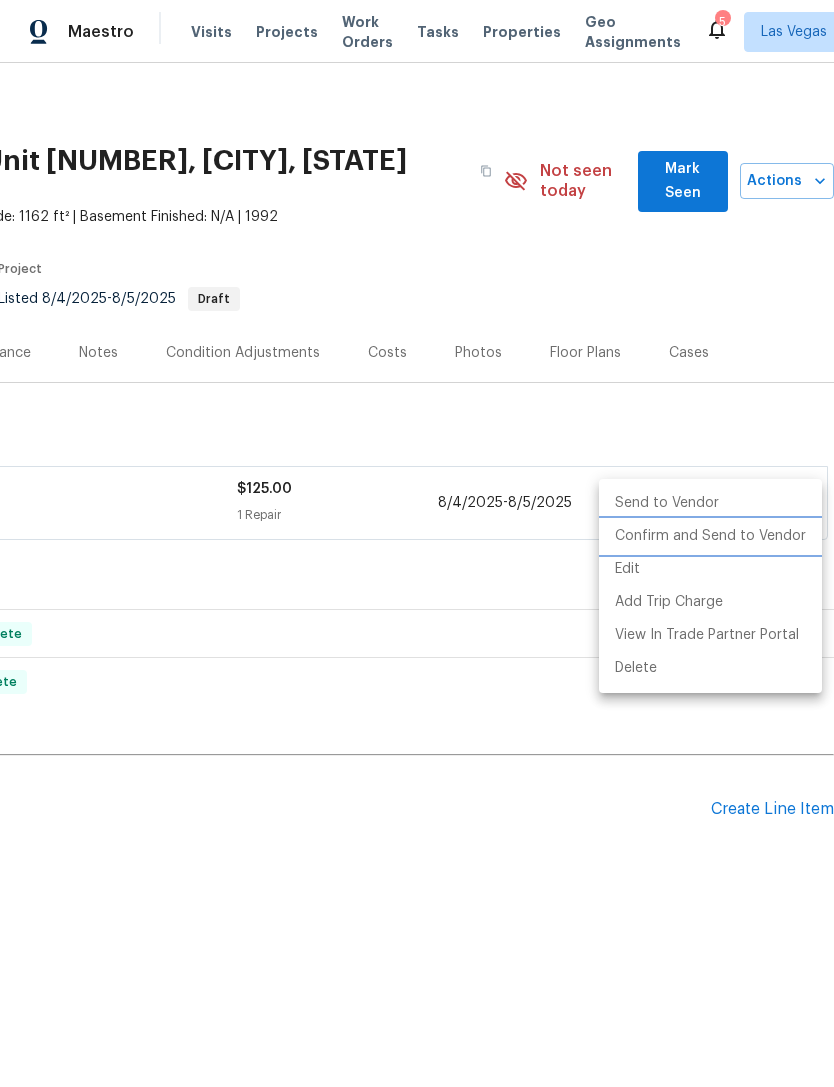 click on "Confirm and Send to Vendor" at bounding box center (710, 536) 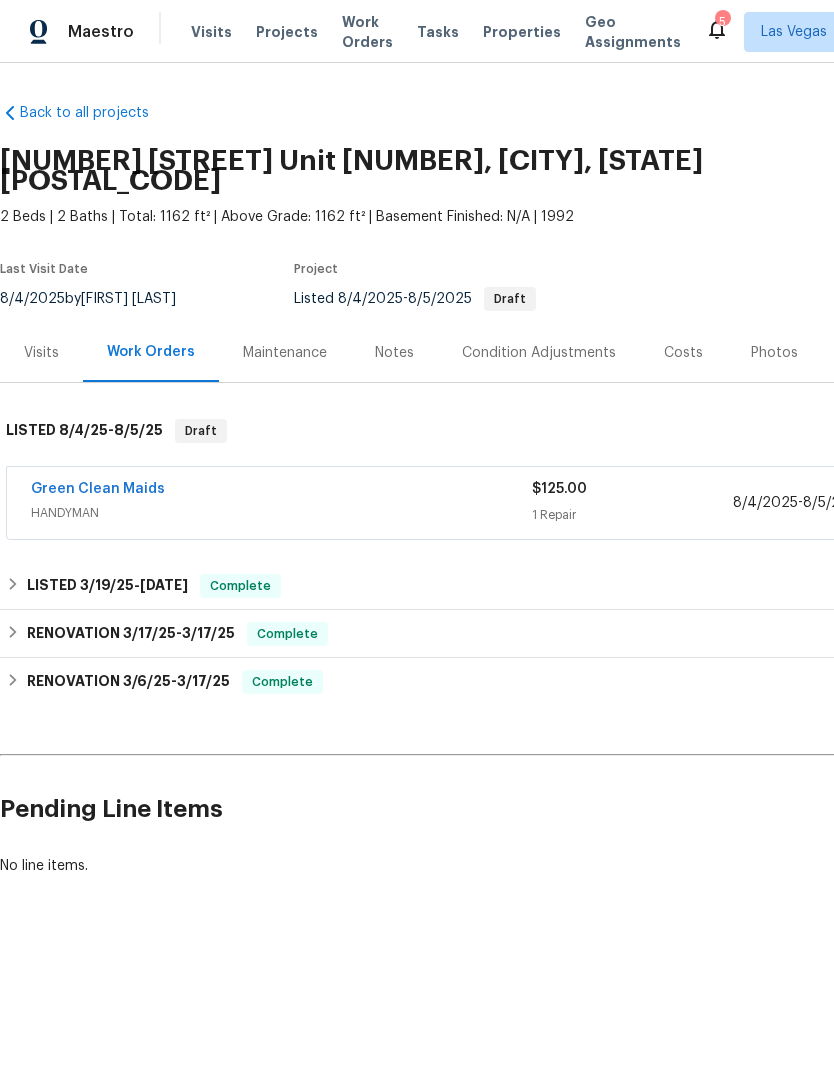 scroll, scrollTop: 0, scrollLeft: 0, axis: both 